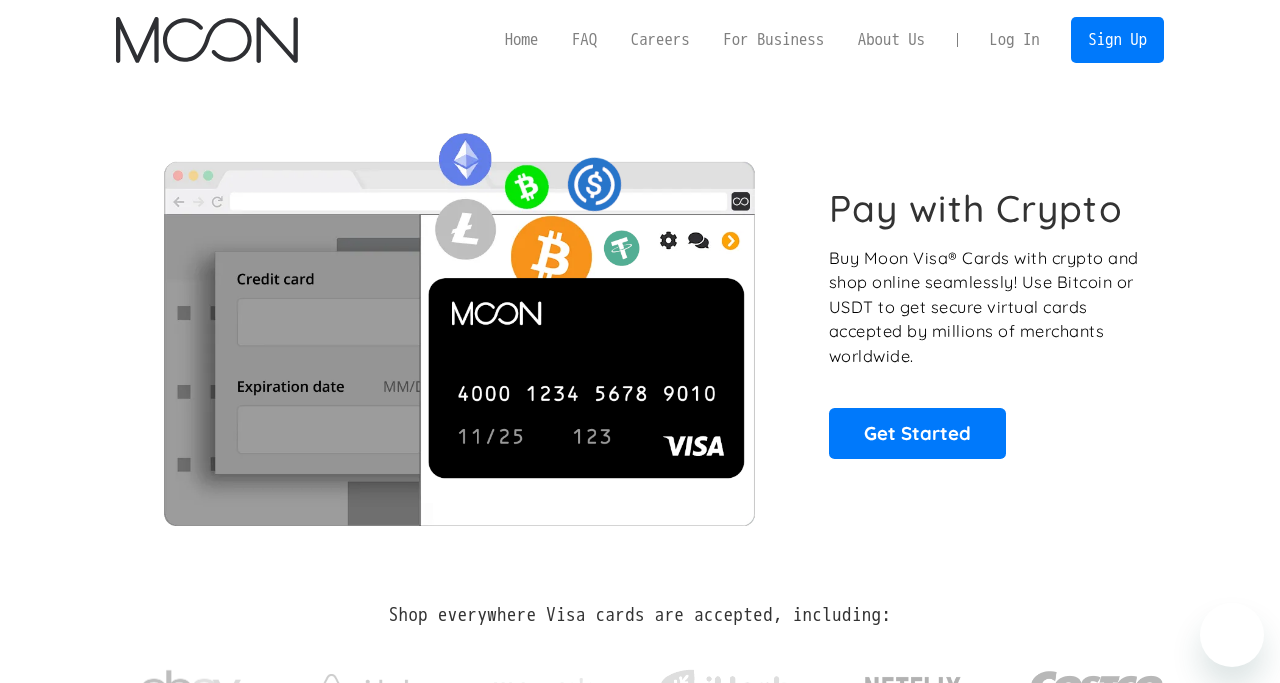 scroll, scrollTop: 0, scrollLeft: 0, axis: both 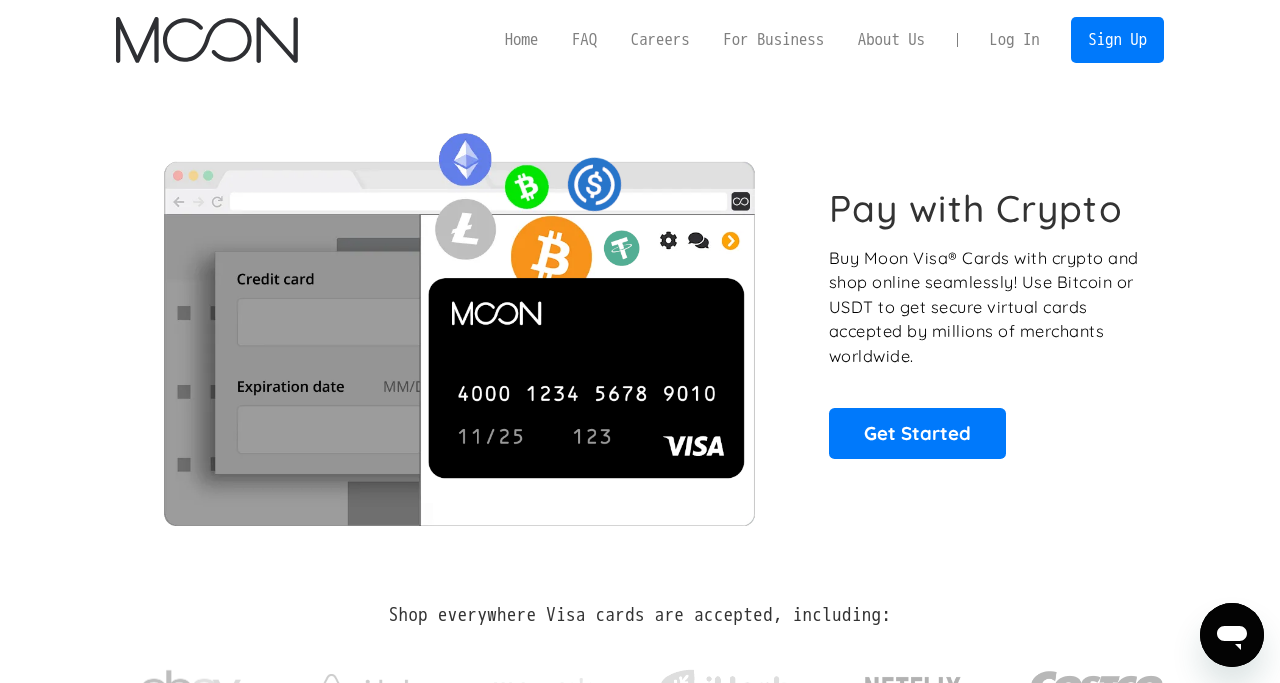 click at bounding box center [458, 322] 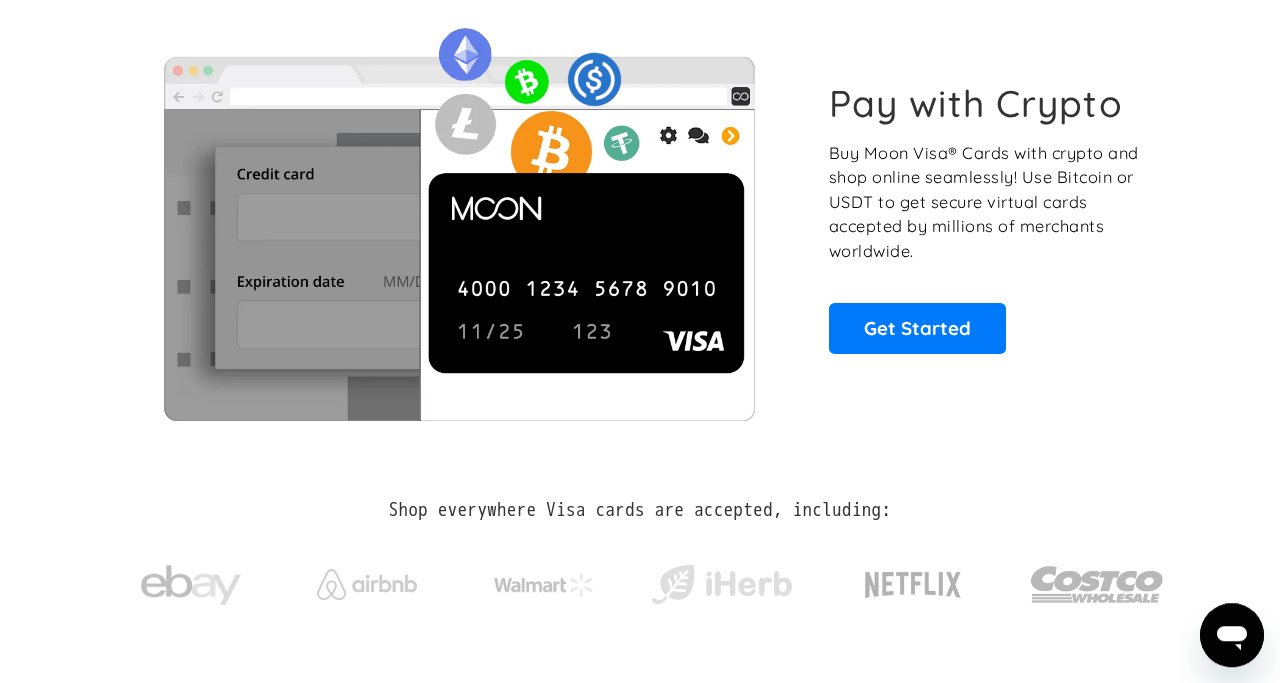 scroll, scrollTop: 0, scrollLeft: 0, axis: both 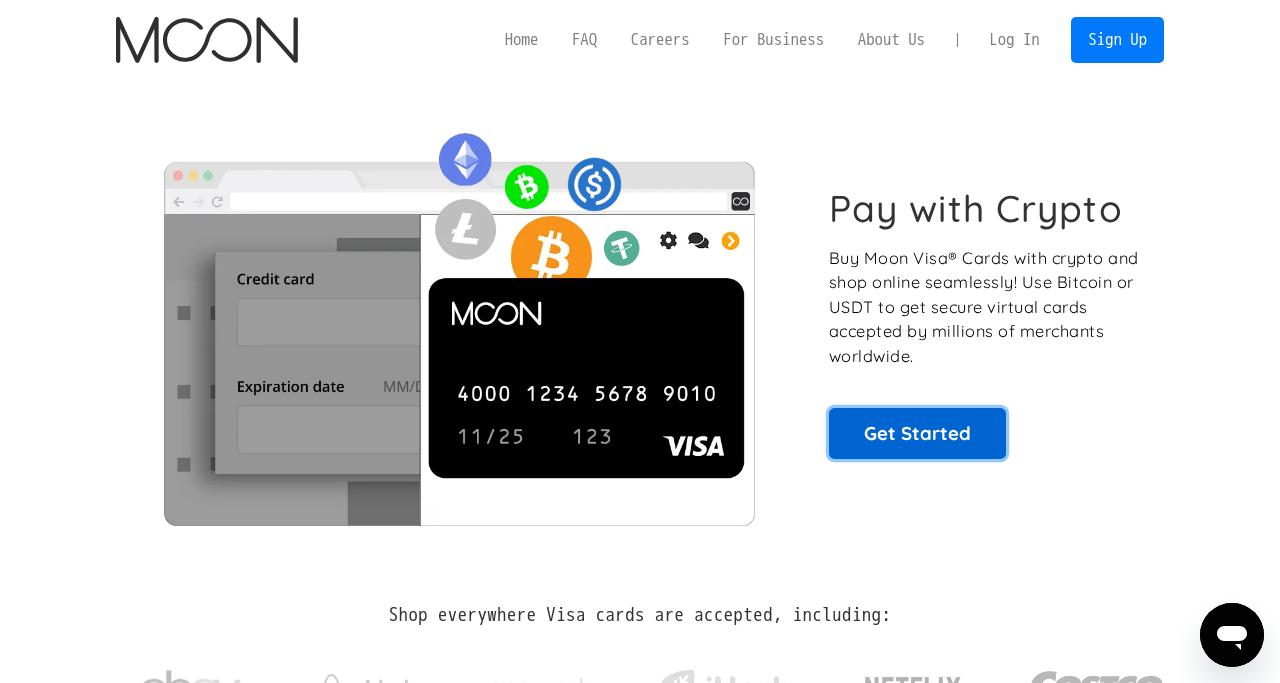 click on "Get Started" at bounding box center (917, 433) 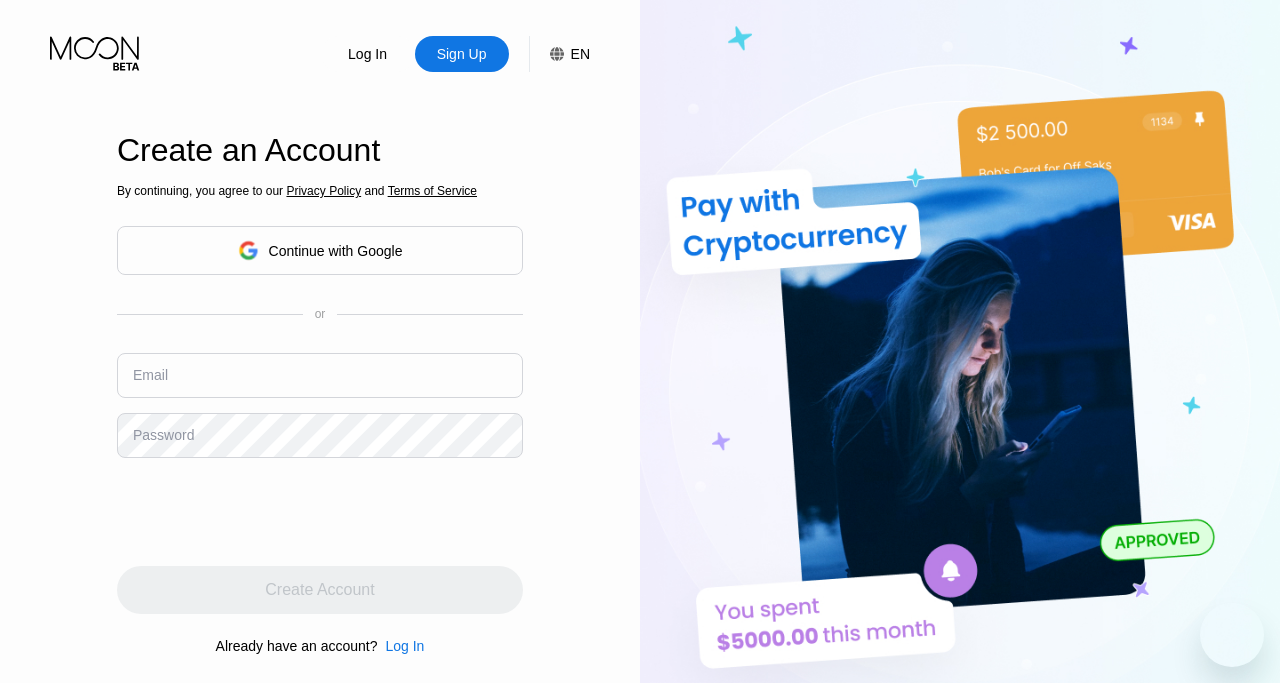 scroll, scrollTop: 0, scrollLeft: 0, axis: both 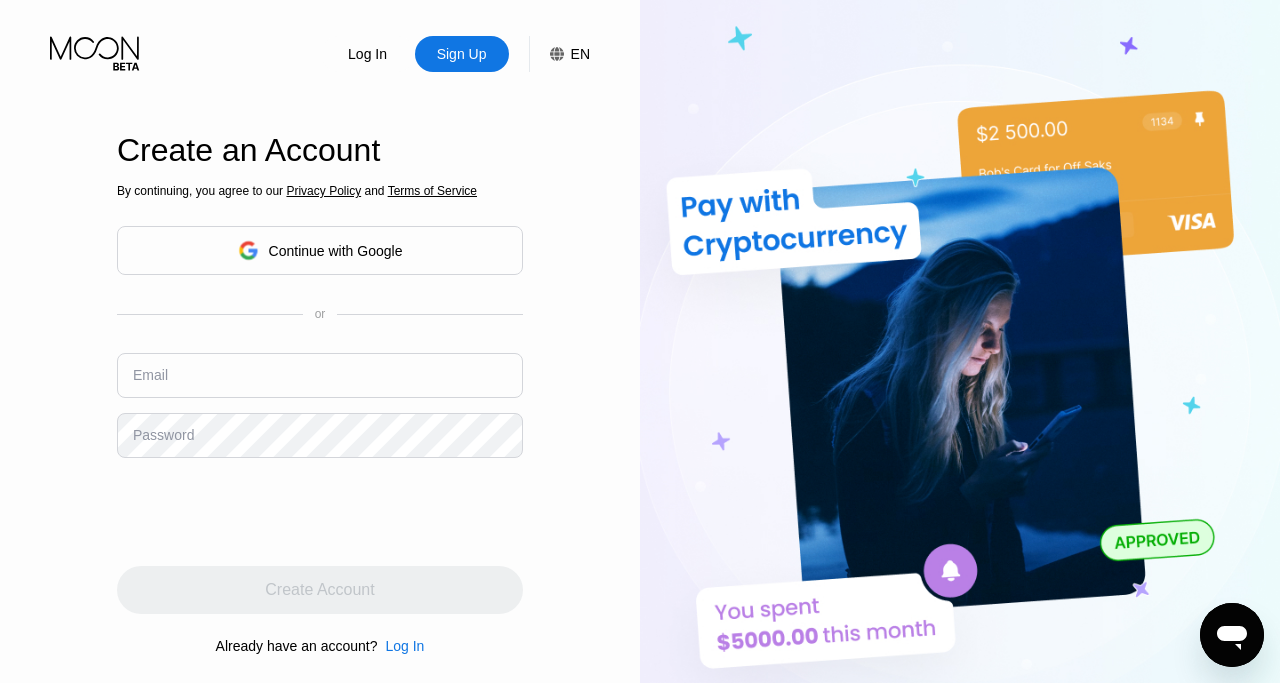click at bounding box center [320, 375] 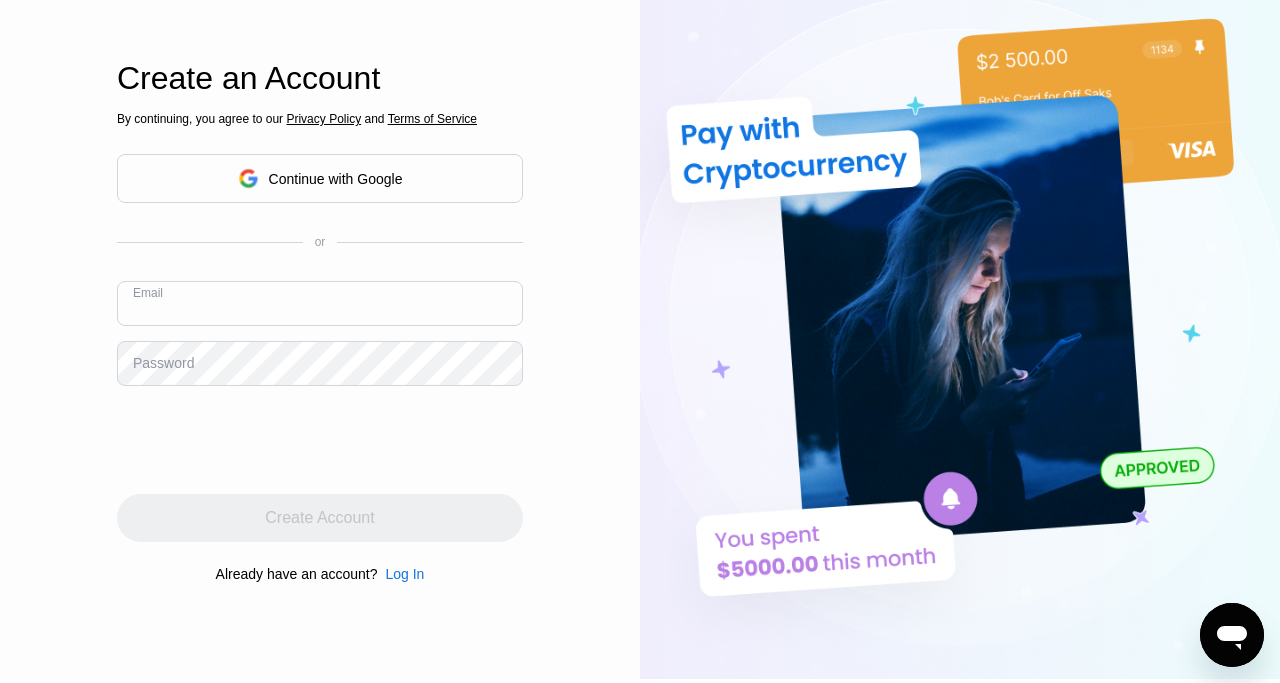 scroll, scrollTop: 0, scrollLeft: 0, axis: both 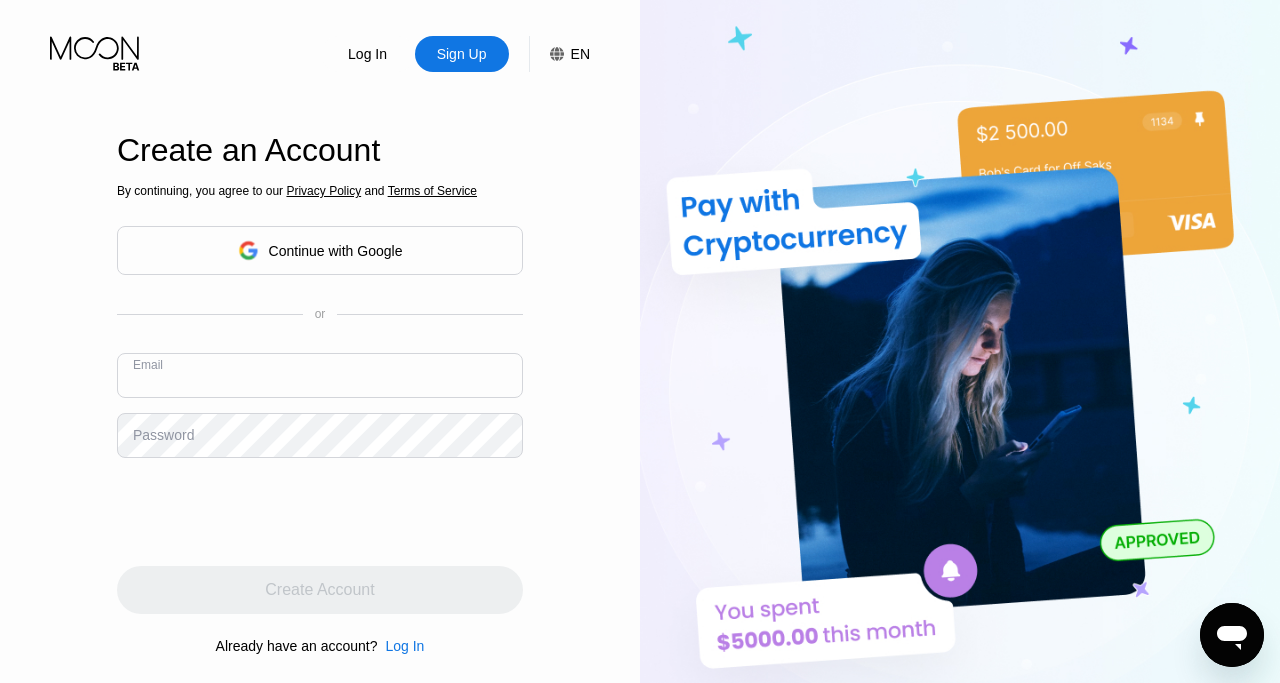 click at bounding box center [320, 375] 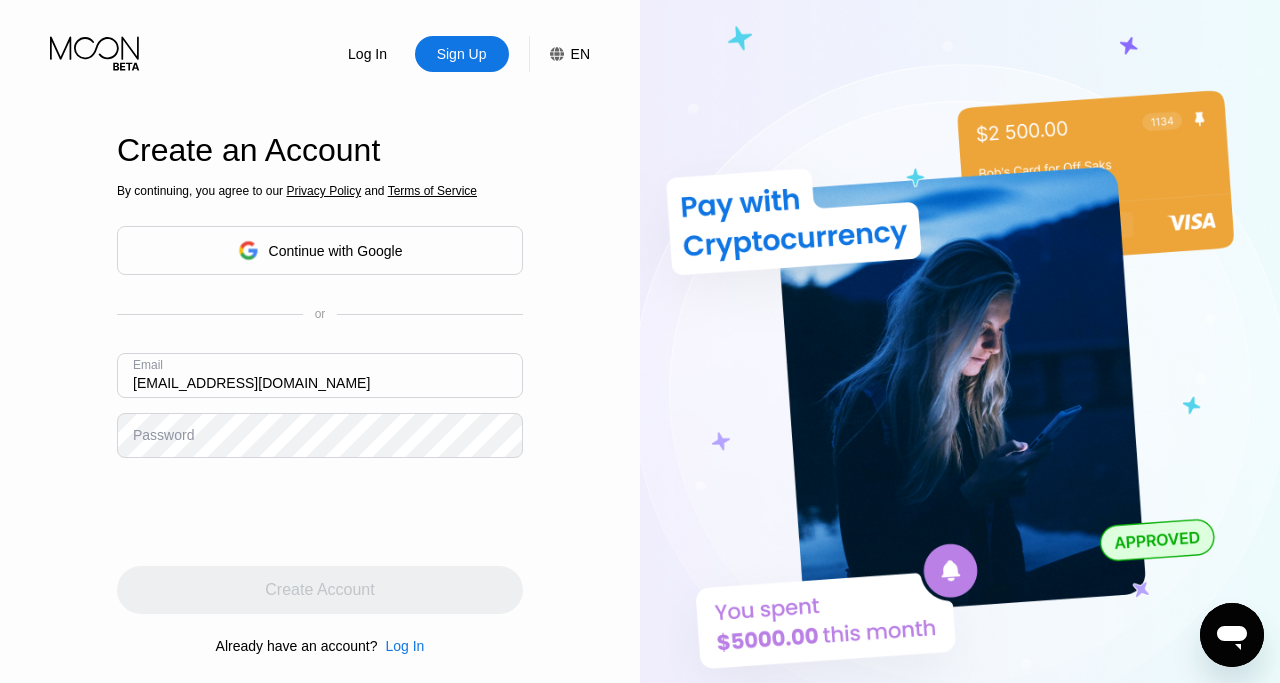 type on "[EMAIL_ADDRESS][DOMAIN_NAME]" 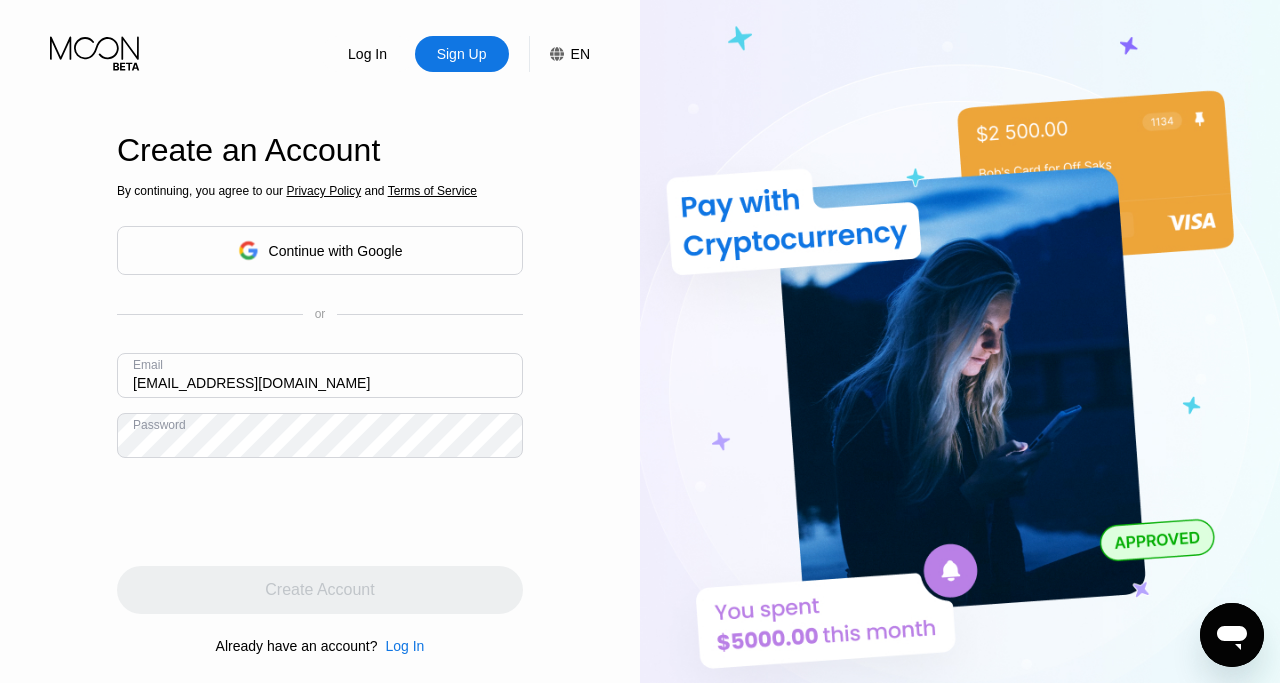 click 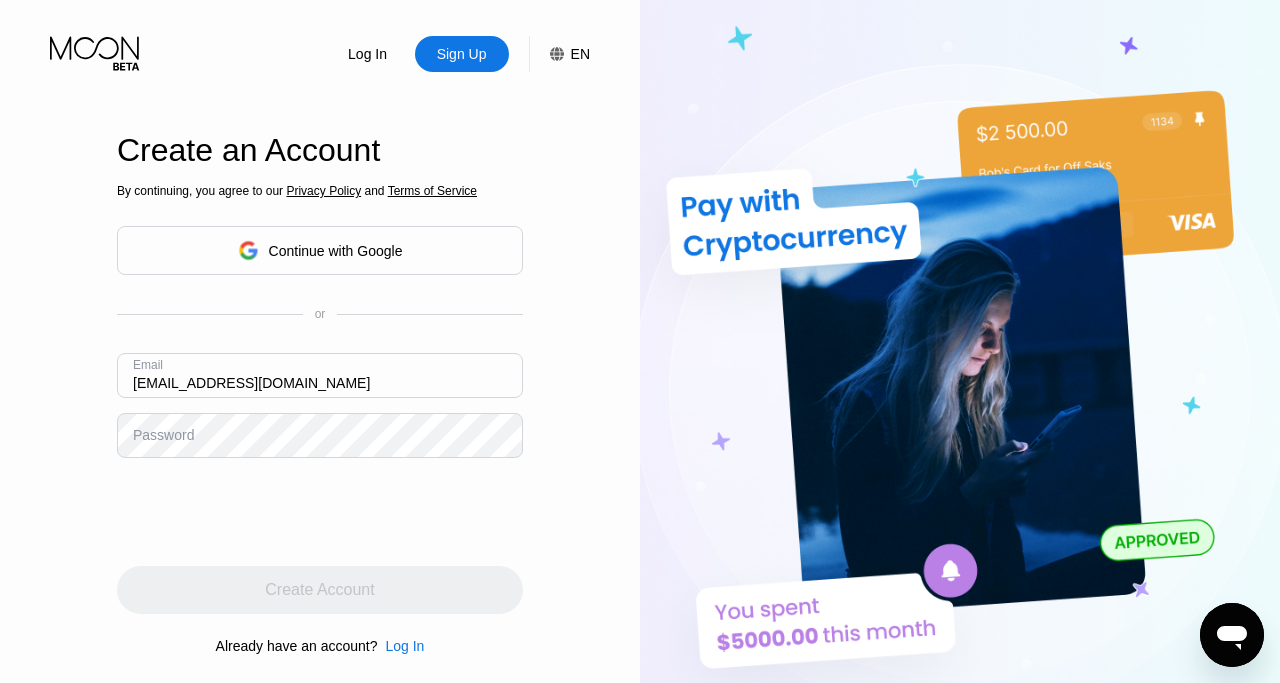 drag, startPoint x: 305, startPoint y: 379, endPoint x: 68, endPoint y: 367, distance: 237.3036 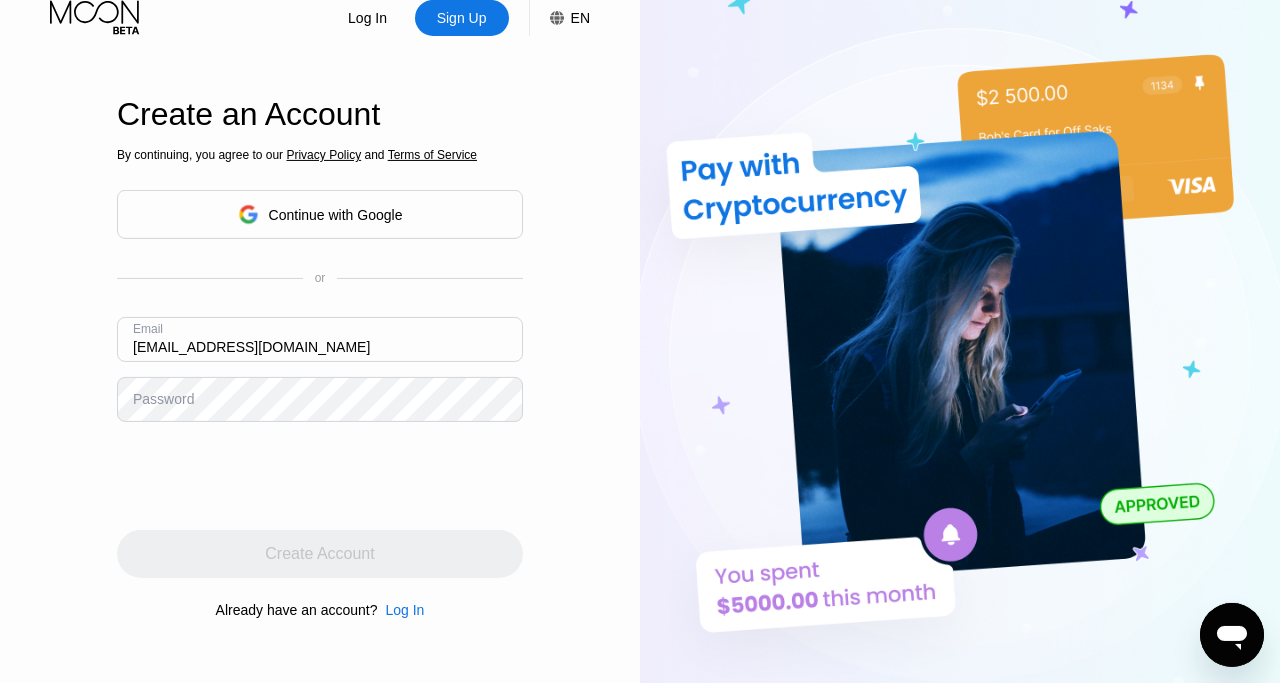 scroll, scrollTop: 0, scrollLeft: 0, axis: both 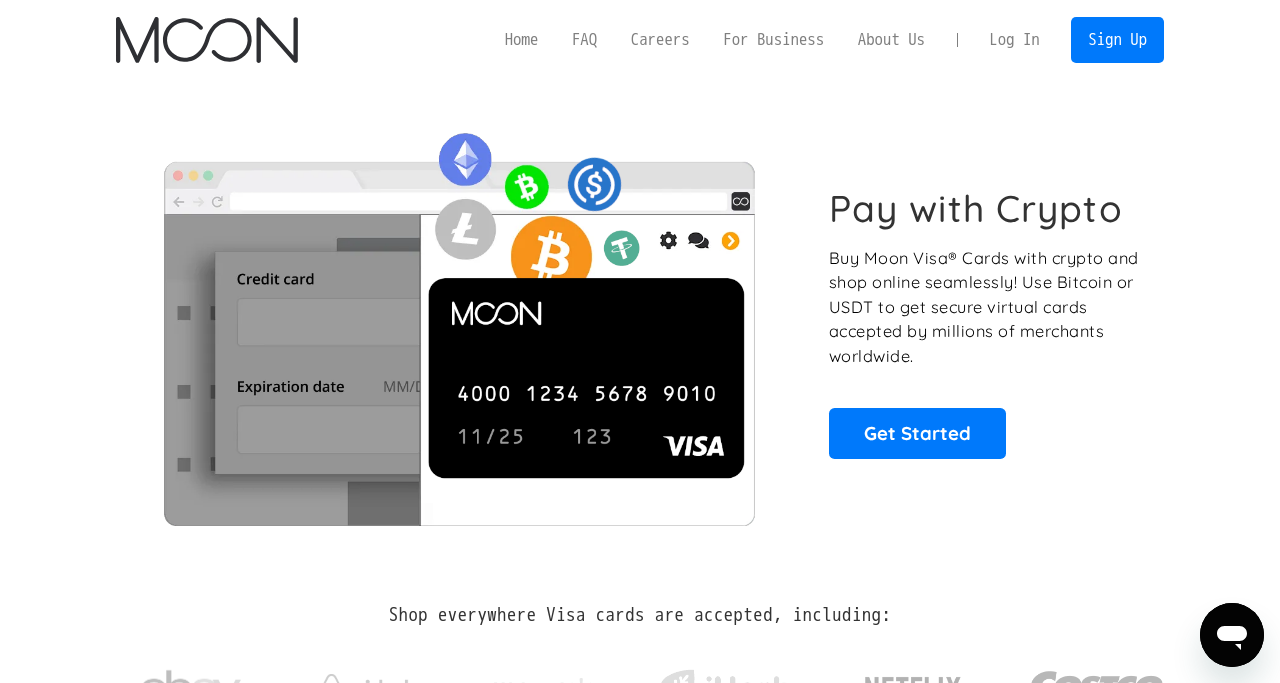 click on "Home" at bounding box center [521, 39] 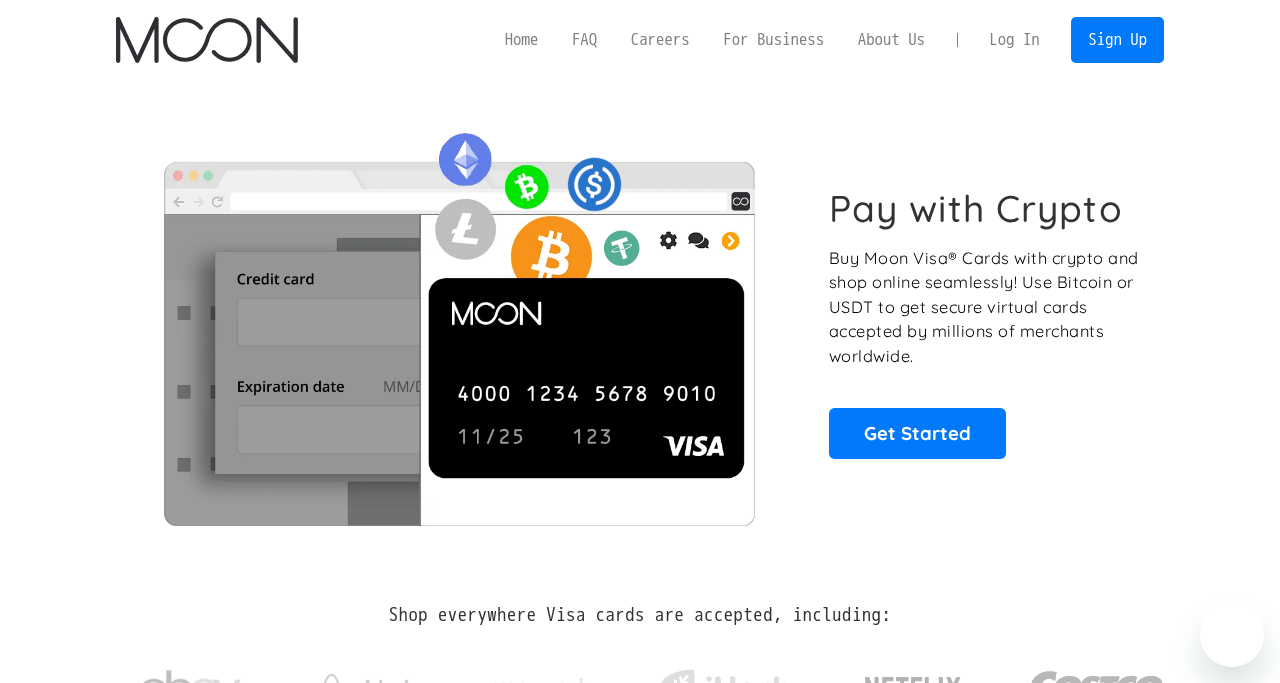 scroll, scrollTop: 0, scrollLeft: 0, axis: both 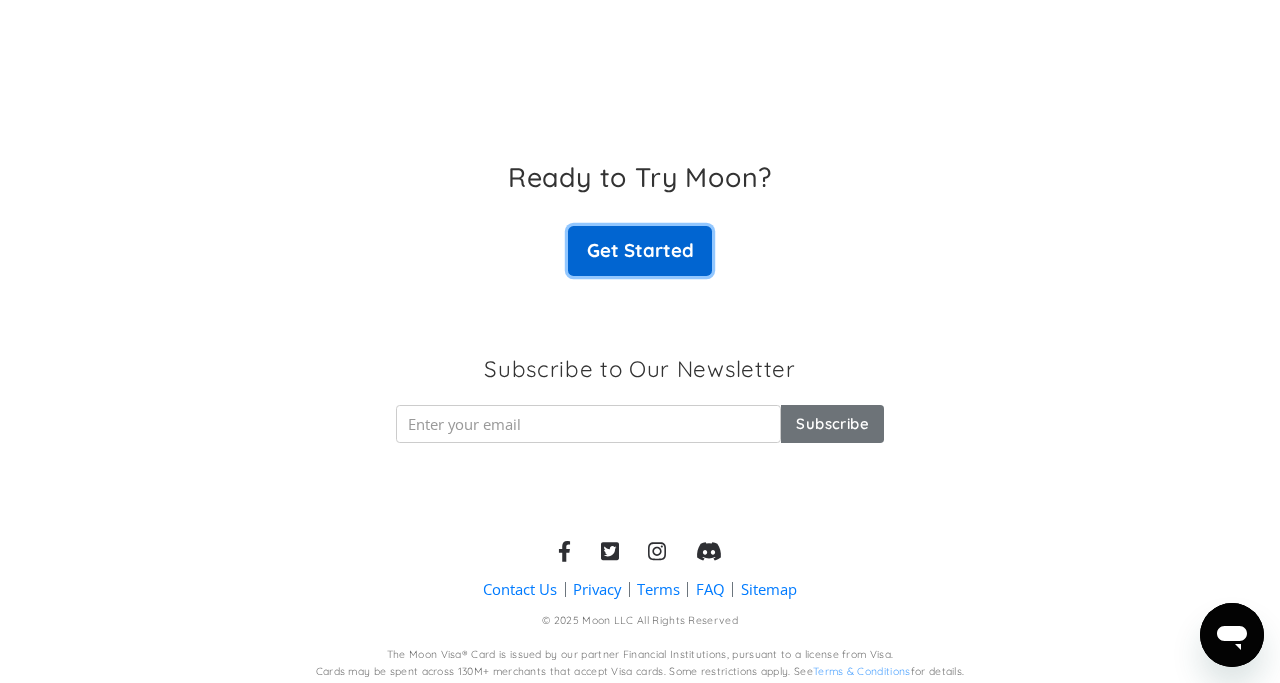 click on "Get Started" at bounding box center [640, 251] 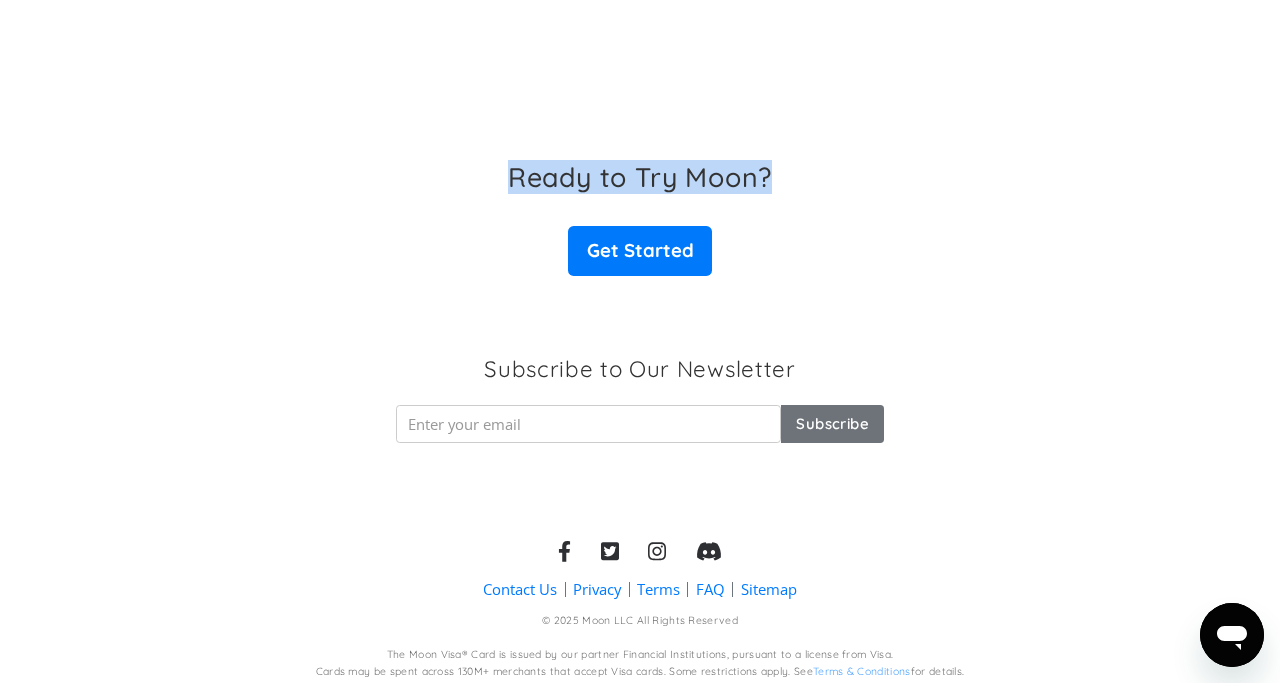 click on "Ready to Try Moon? Get Started" at bounding box center [640, 218] 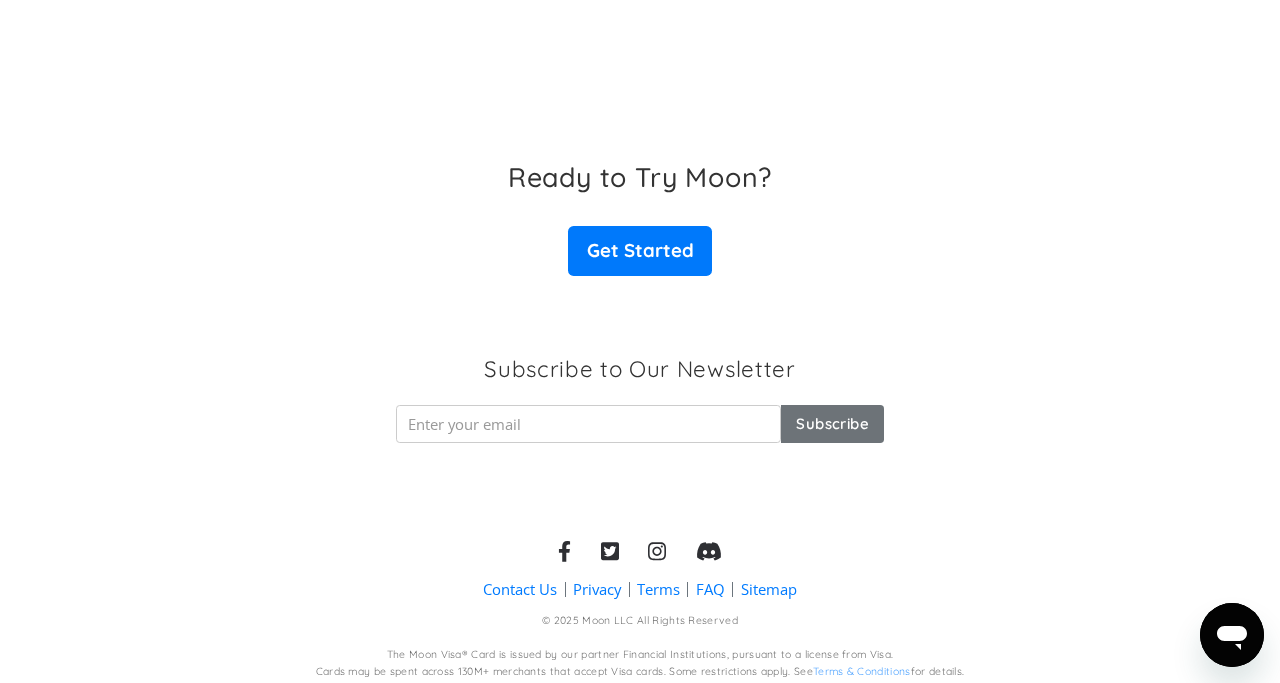 click on "Ready to Try Moon? Get Started" at bounding box center [640, 218] 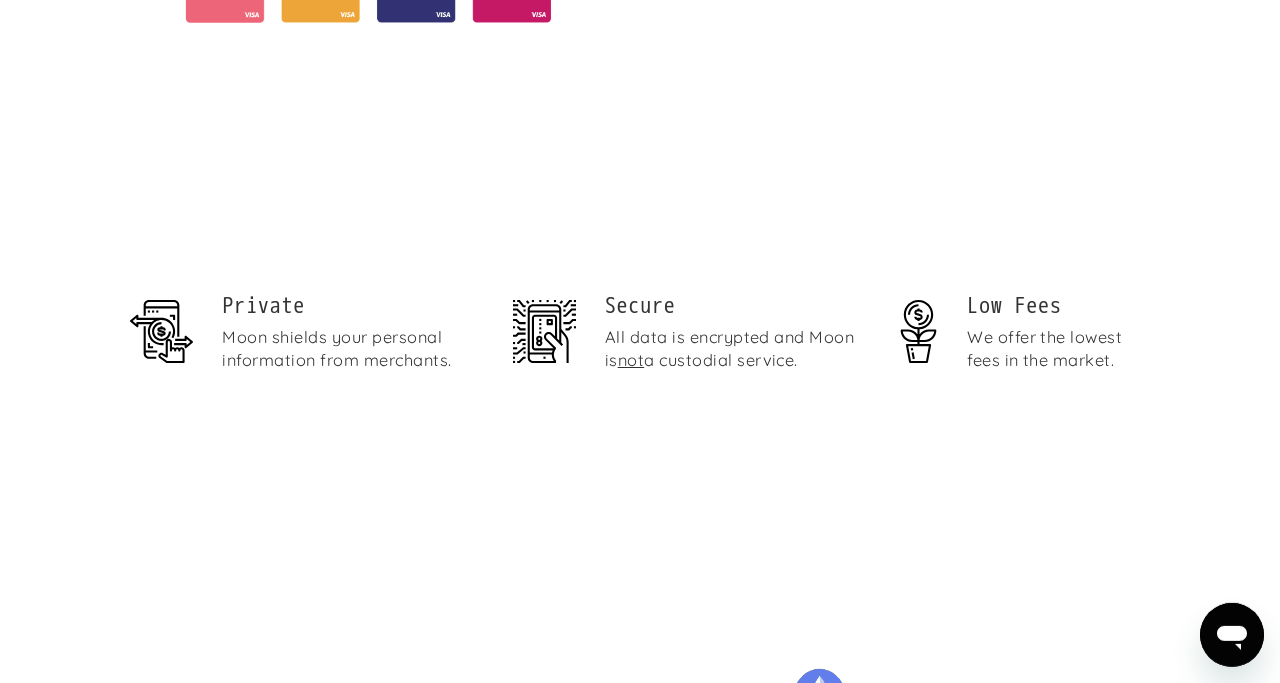 scroll, scrollTop: 1188, scrollLeft: 0, axis: vertical 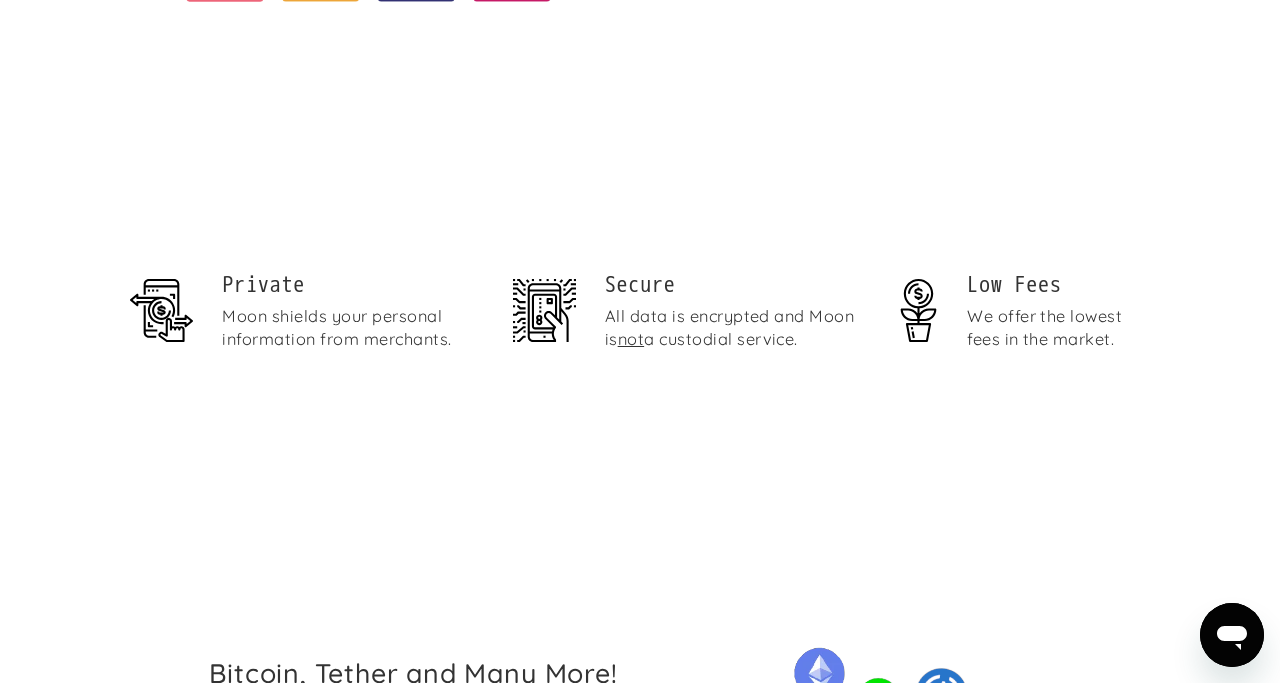click on "We offer the lowest fees in the market." at bounding box center [1058, 328] 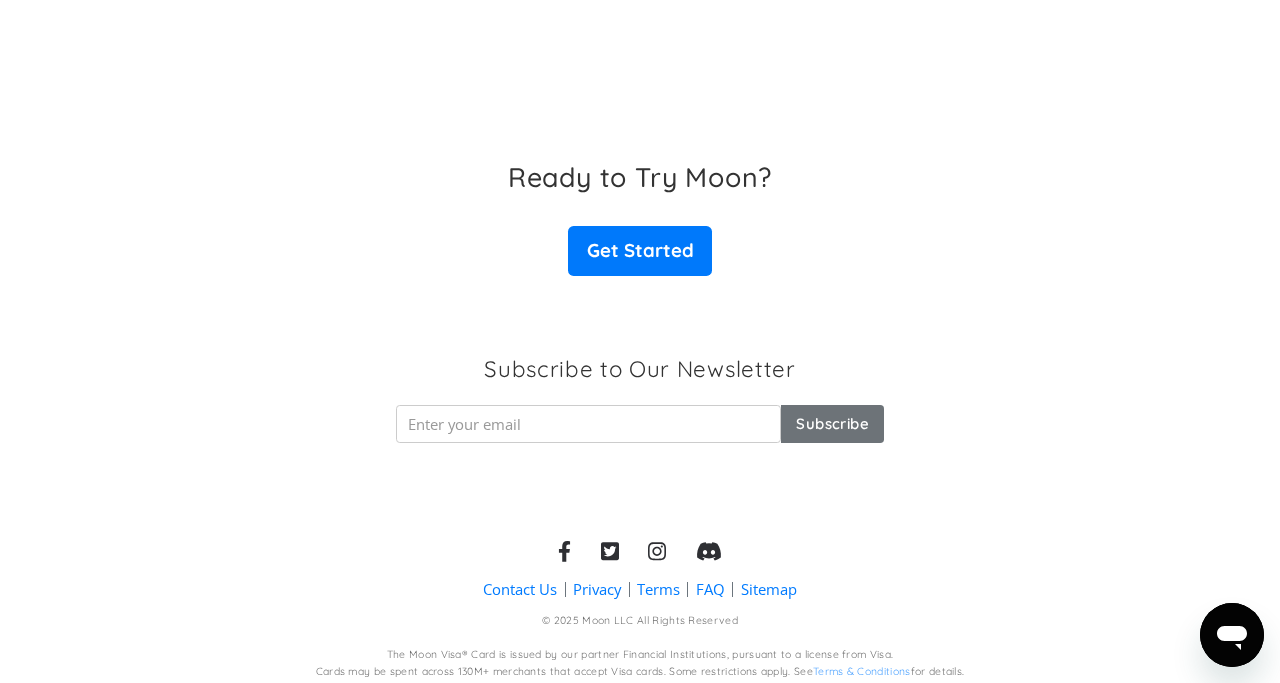 scroll, scrollTop: 2826, scrollLeft: 0, axis: vertical 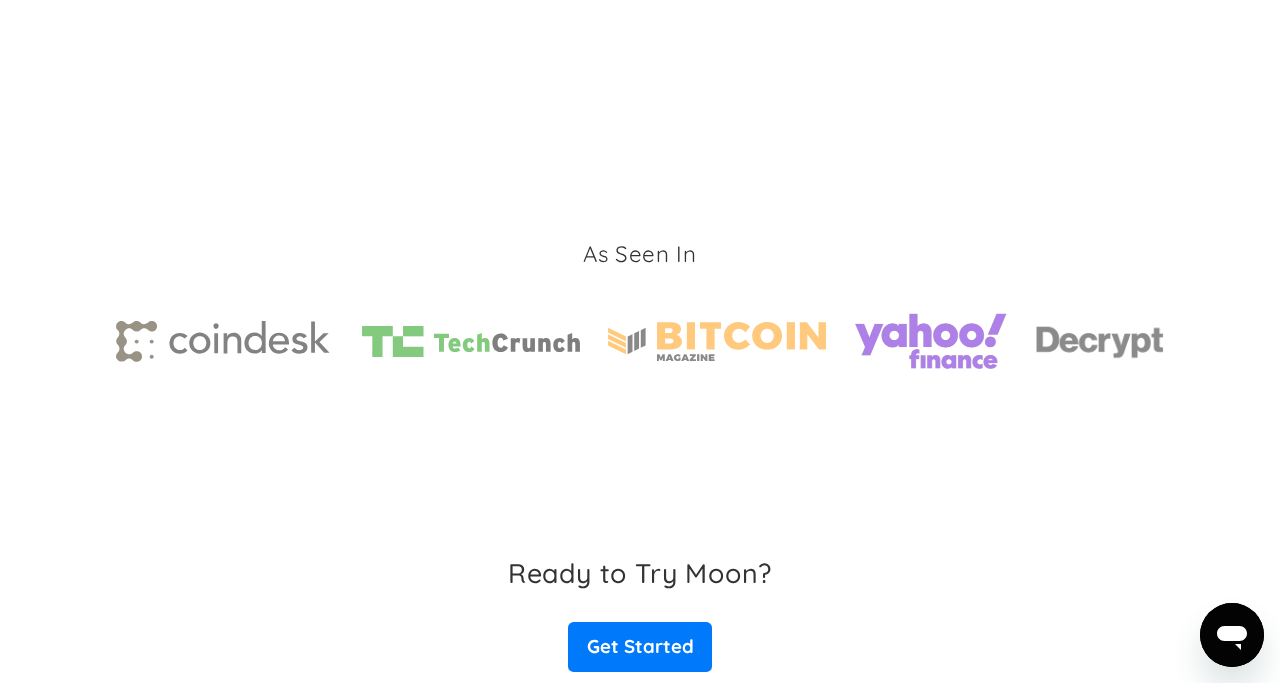 click on "As Seen In" at bounding box center [640, 254] 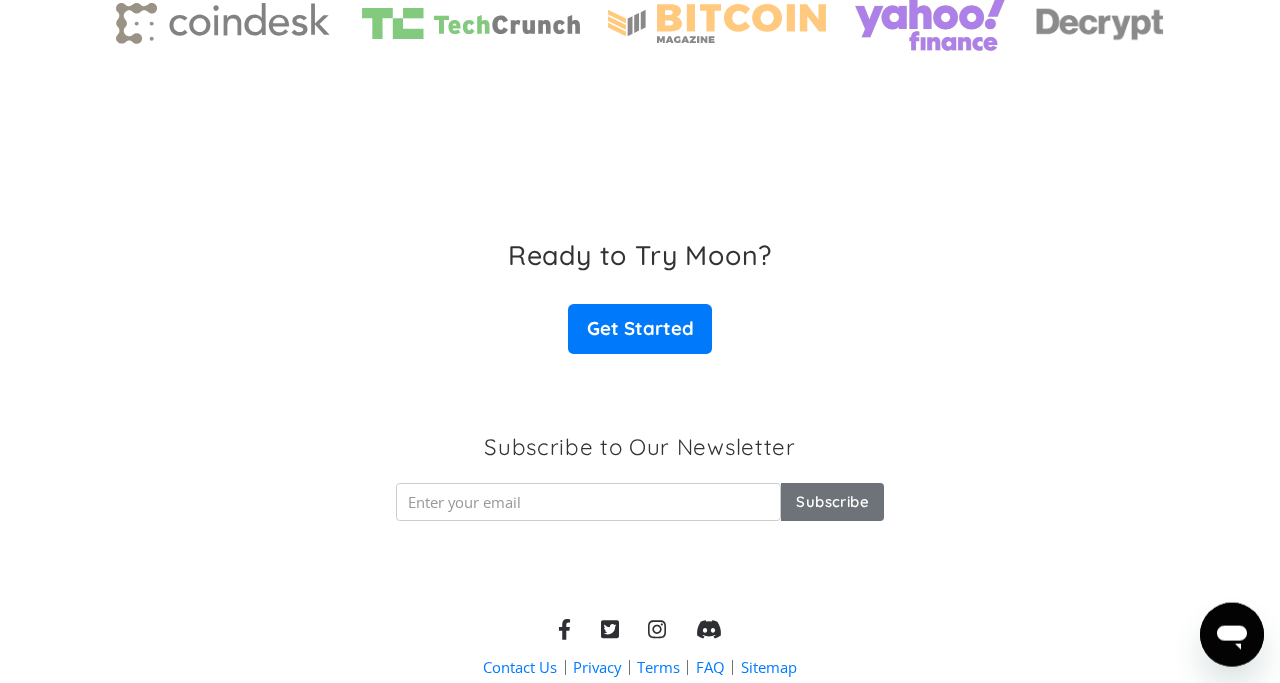scroll, scrollTop: 3222, scrollLeft: 0, axis: vertical 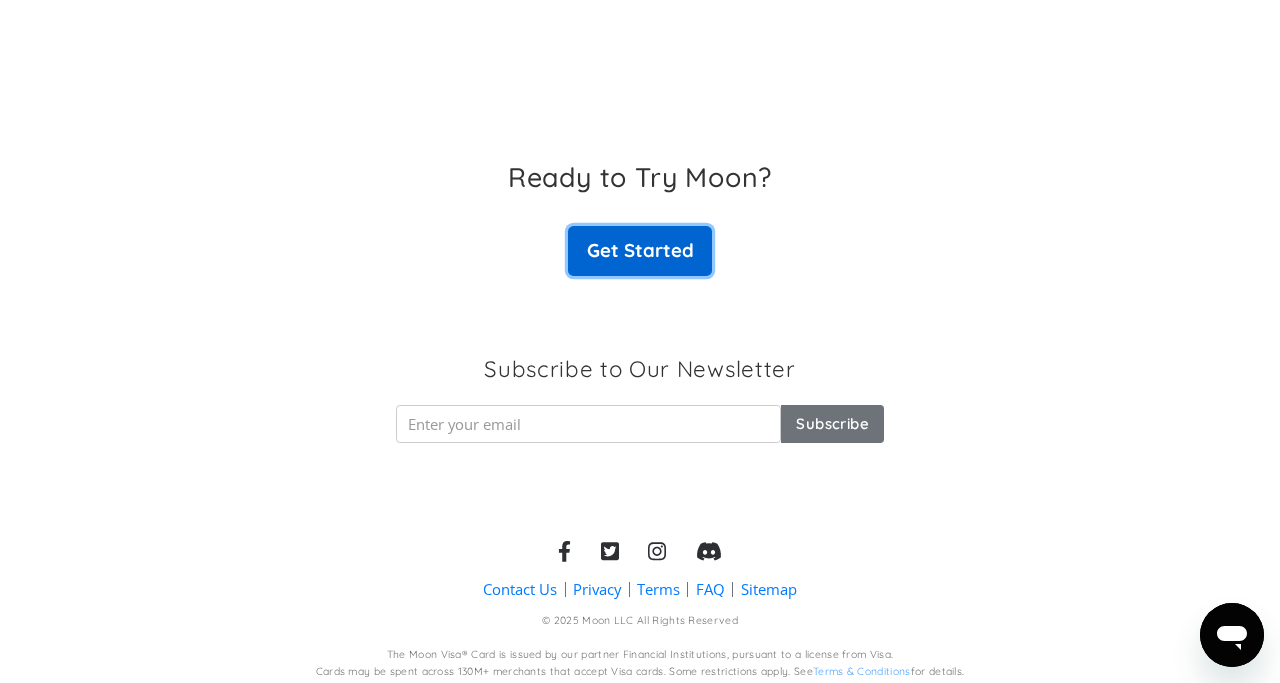 click on "Get Started" at bounding box center [640, 251] 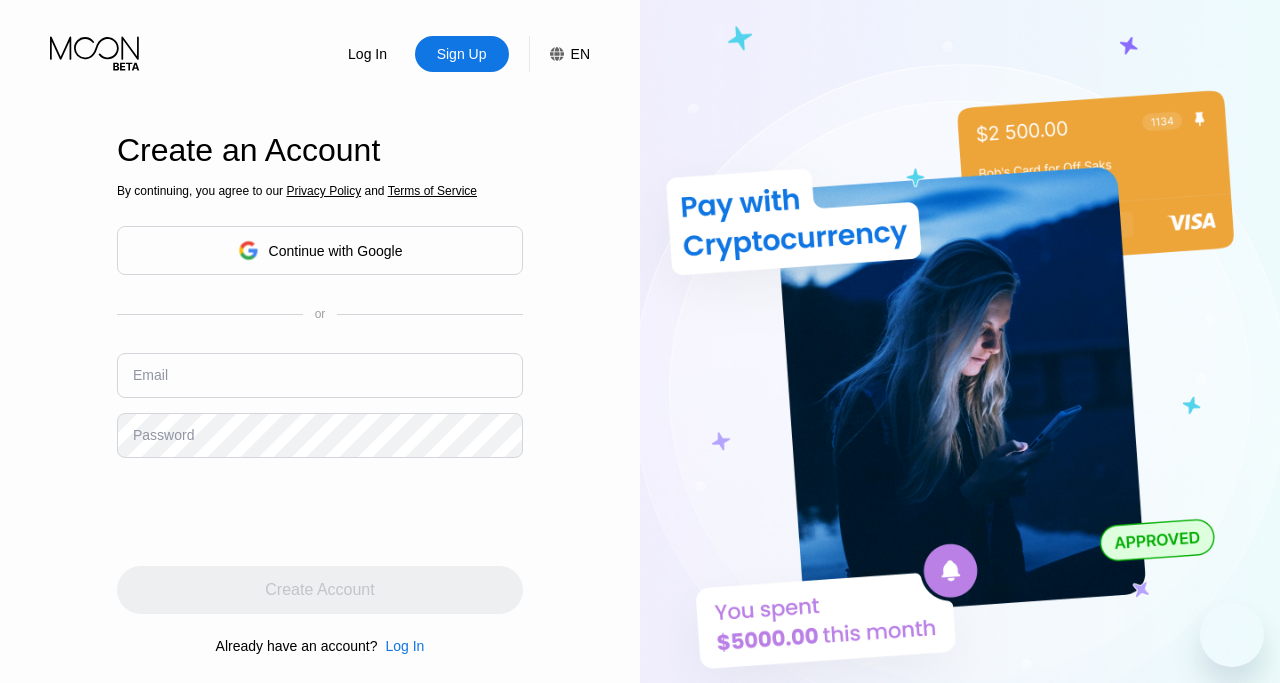 scroll, scrollTop: 0, scrollLeft: 0, axis: both 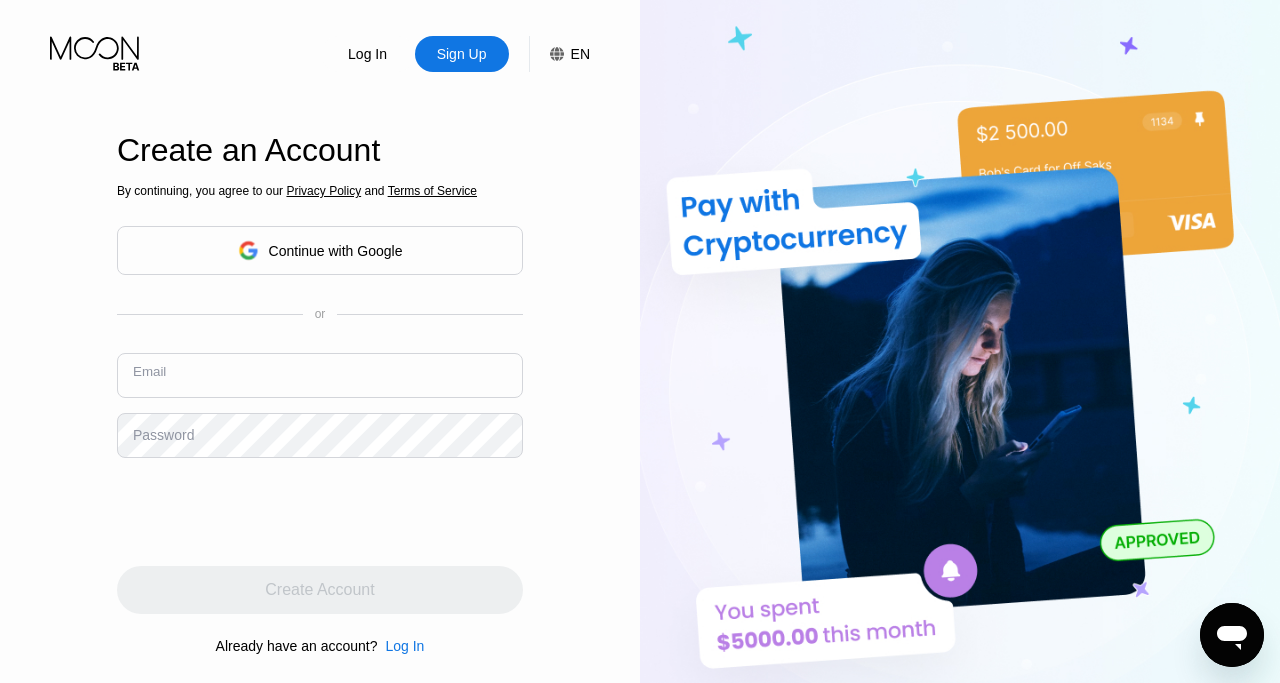 click at bounding box center [320, 375] 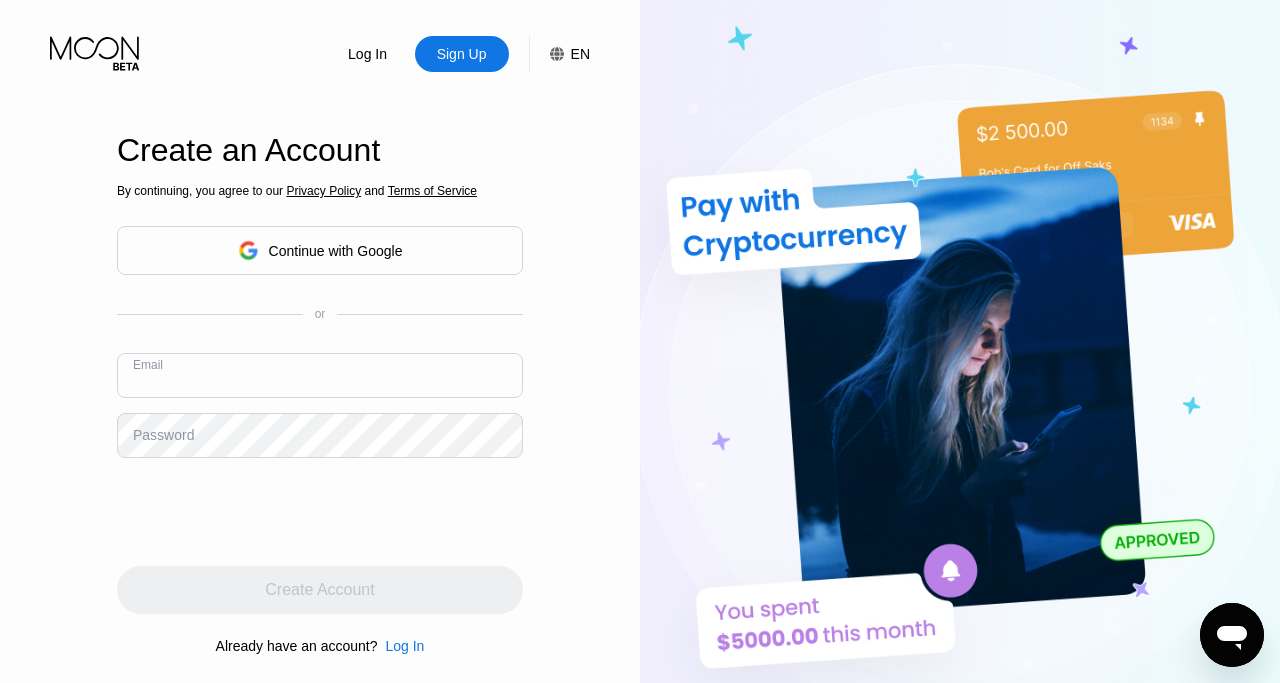 paste on "[EMAIL_ADDRESS][DOMAIN_NAME]" 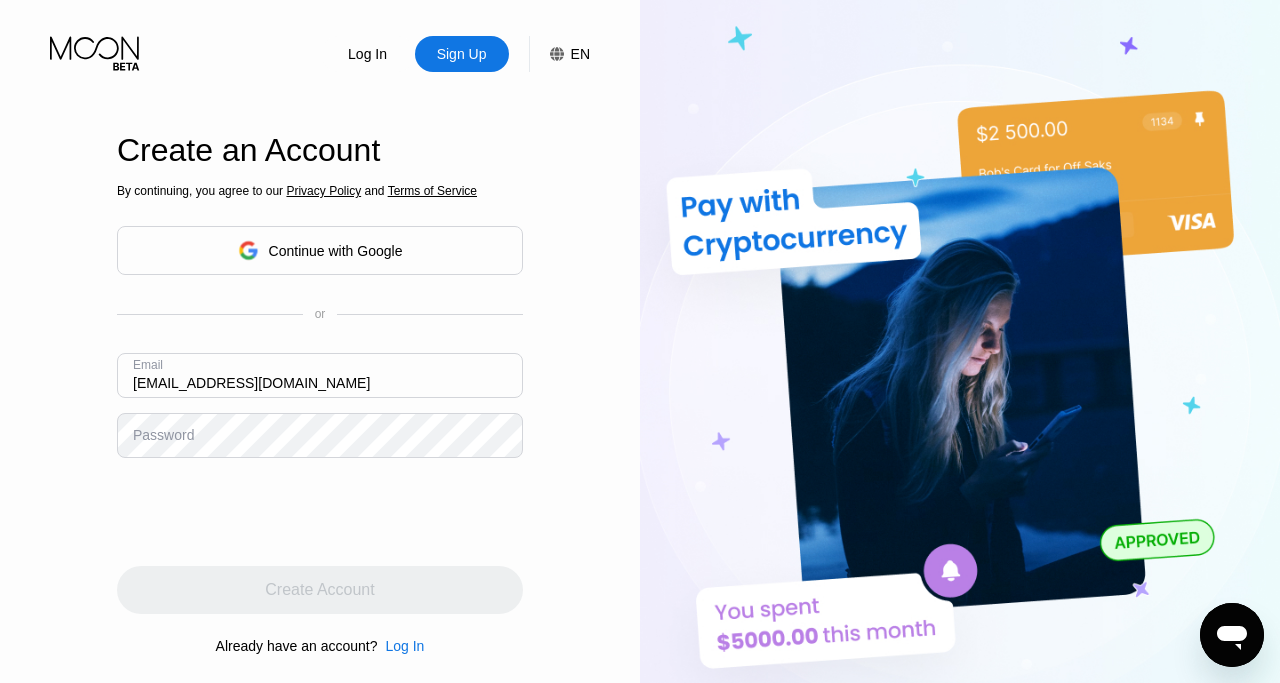 type on "[EMAIL_ADDRESS][DOMAIN_NAME]" 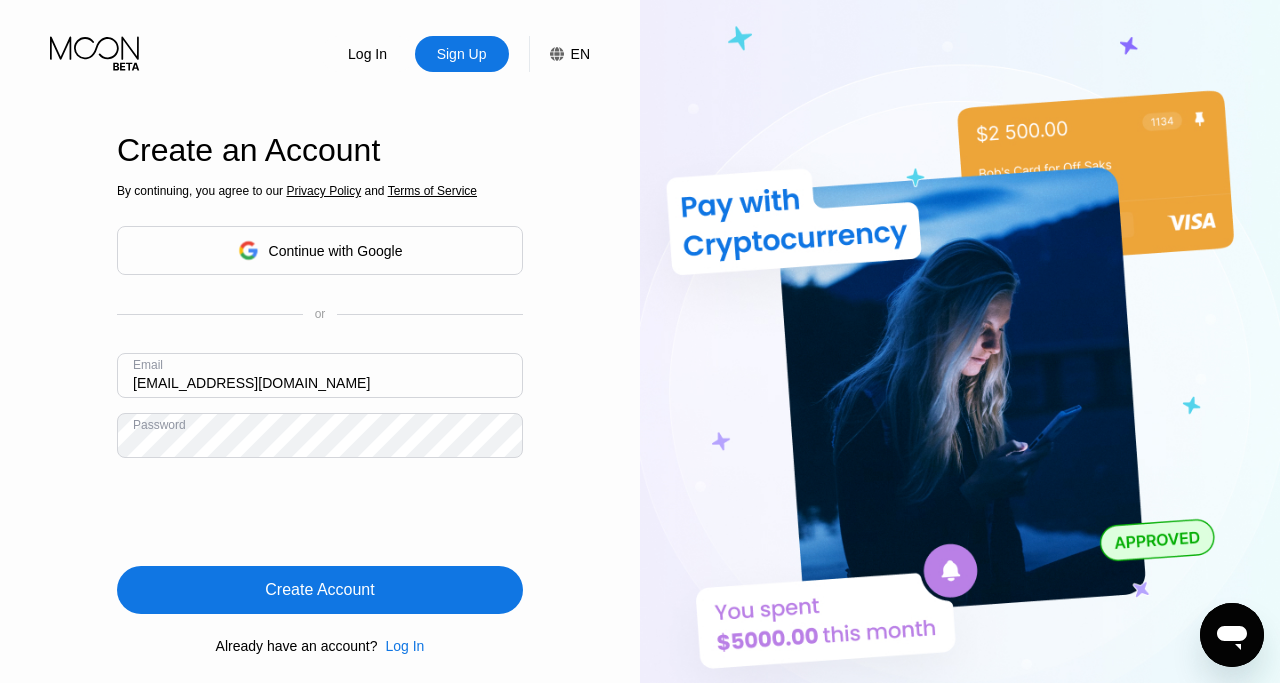 click on "Create Account" at bounding box center (319, 590) 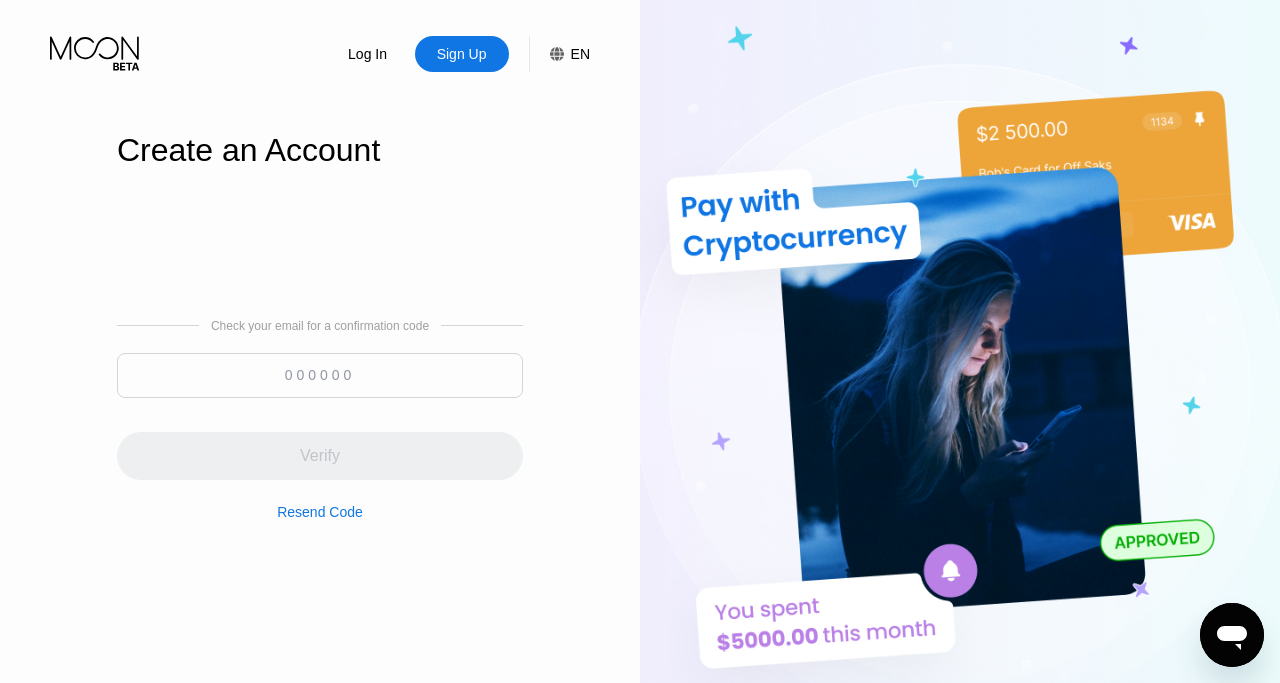 click at bounding box center (320, 375) 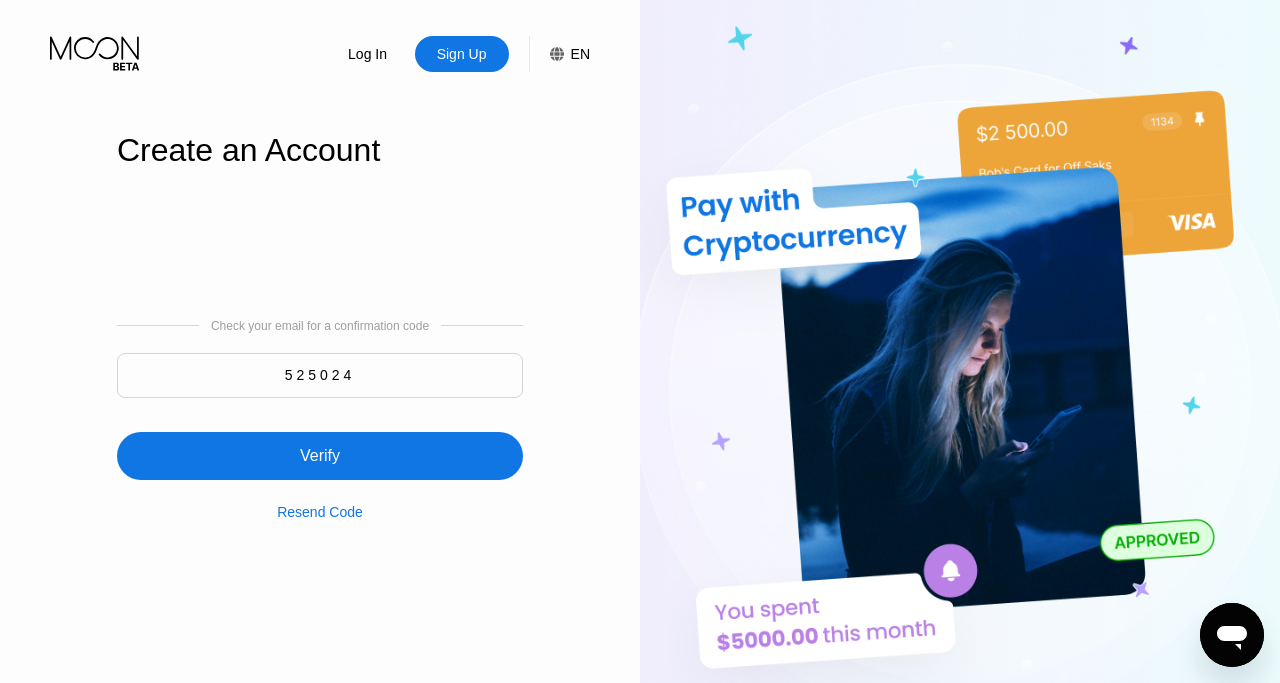 type on "525024" 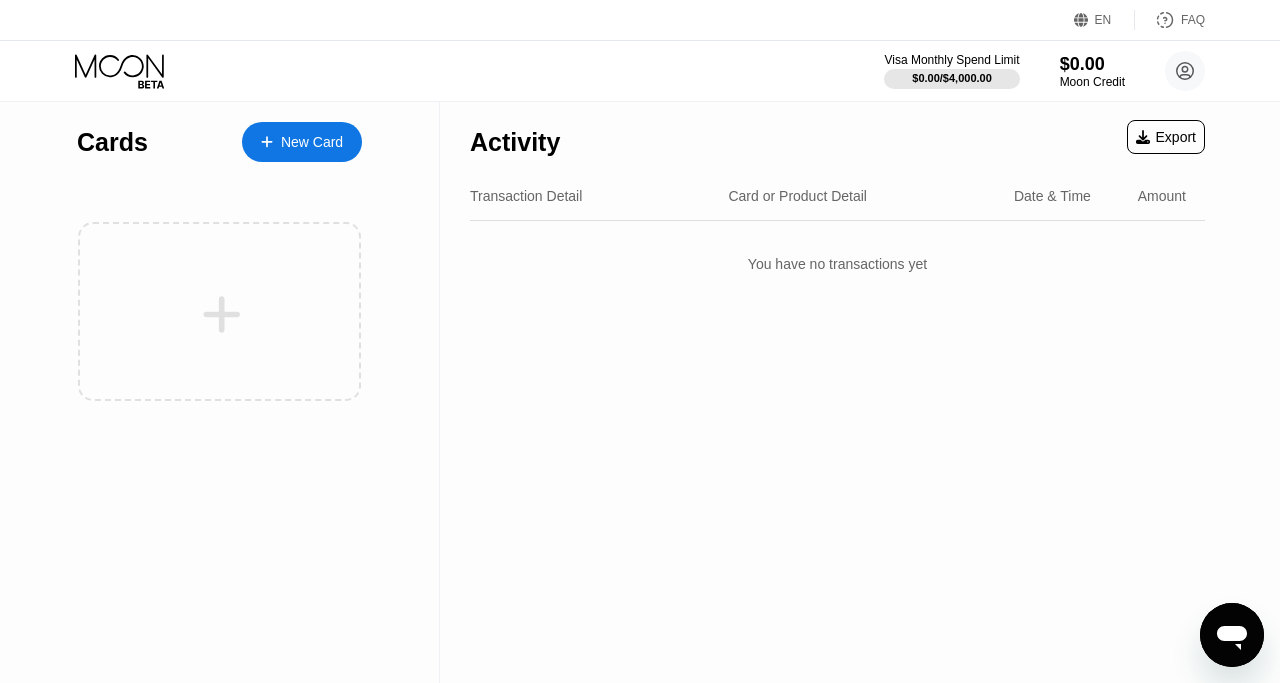 click on "Activity Export Transaction Detail Card or Product Detail Date & Time Amount You have no transactions yet" at bounding box center (837, 392) 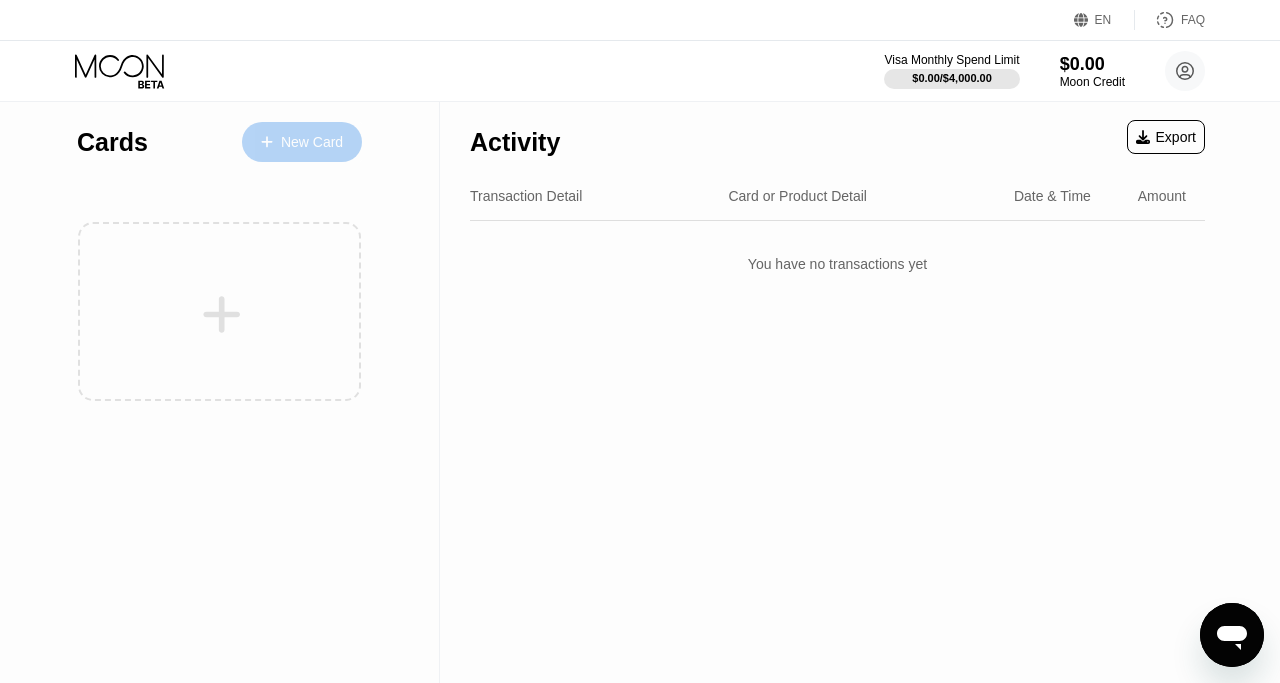 click on "New Card" at bounding box center (302, 142) 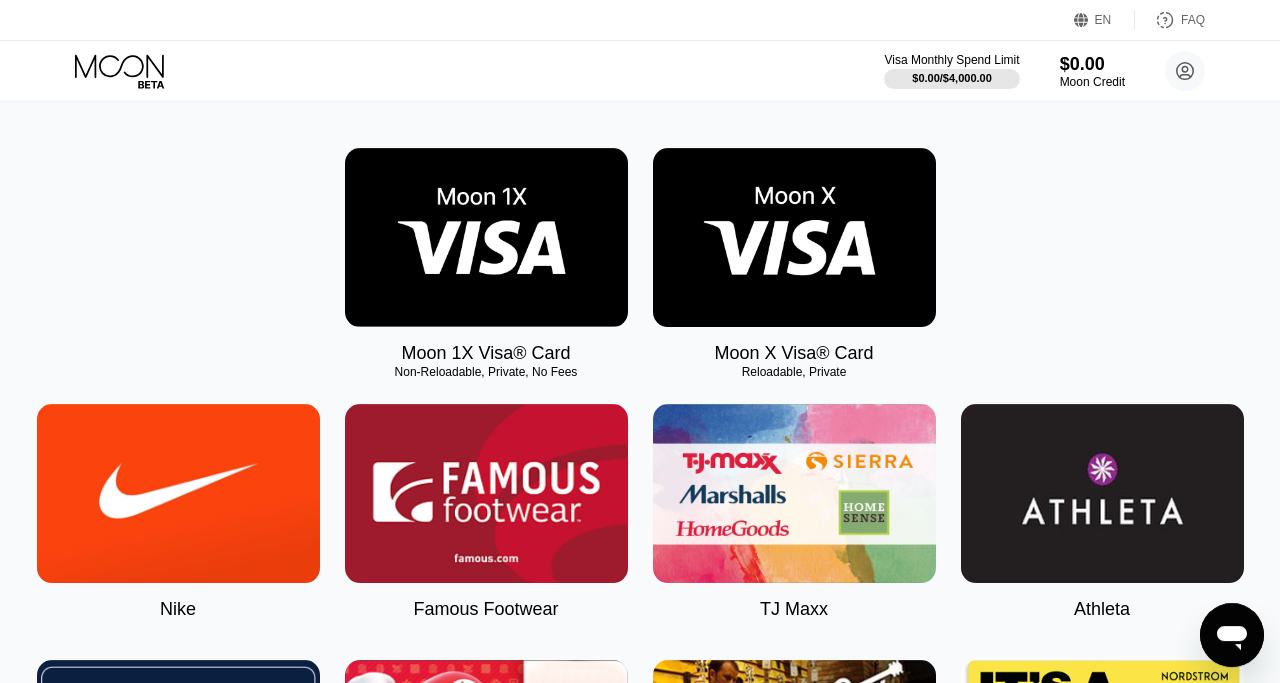 scroll, scrollTop: 264, scrollLeft: 0, axis: vertical 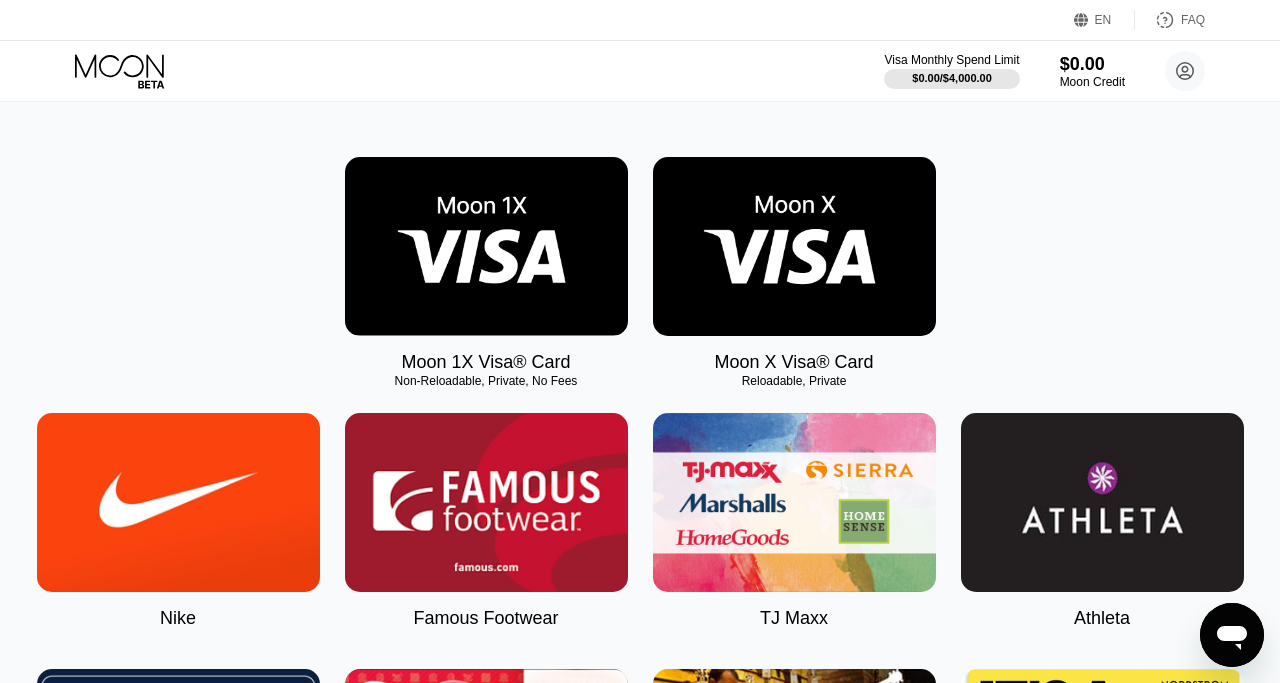 click at bounding box center (486, 246) 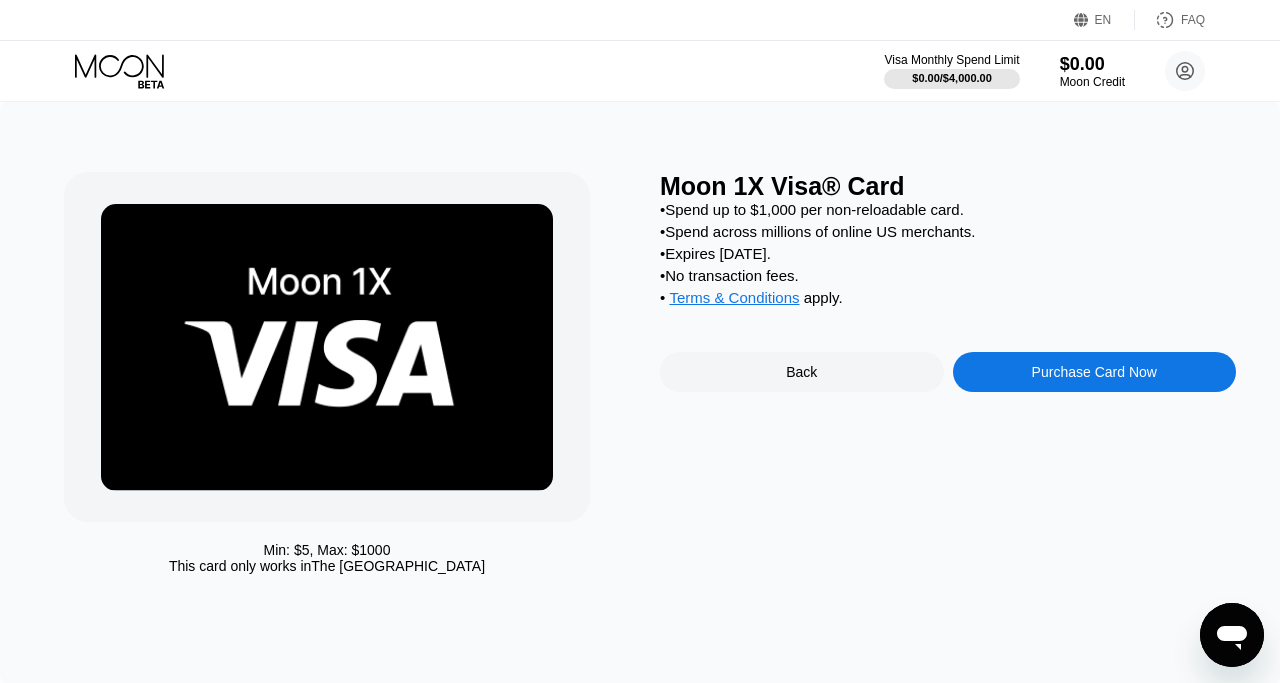 scroll, scrollTop: 0, scrollLeft: 0, axis: both 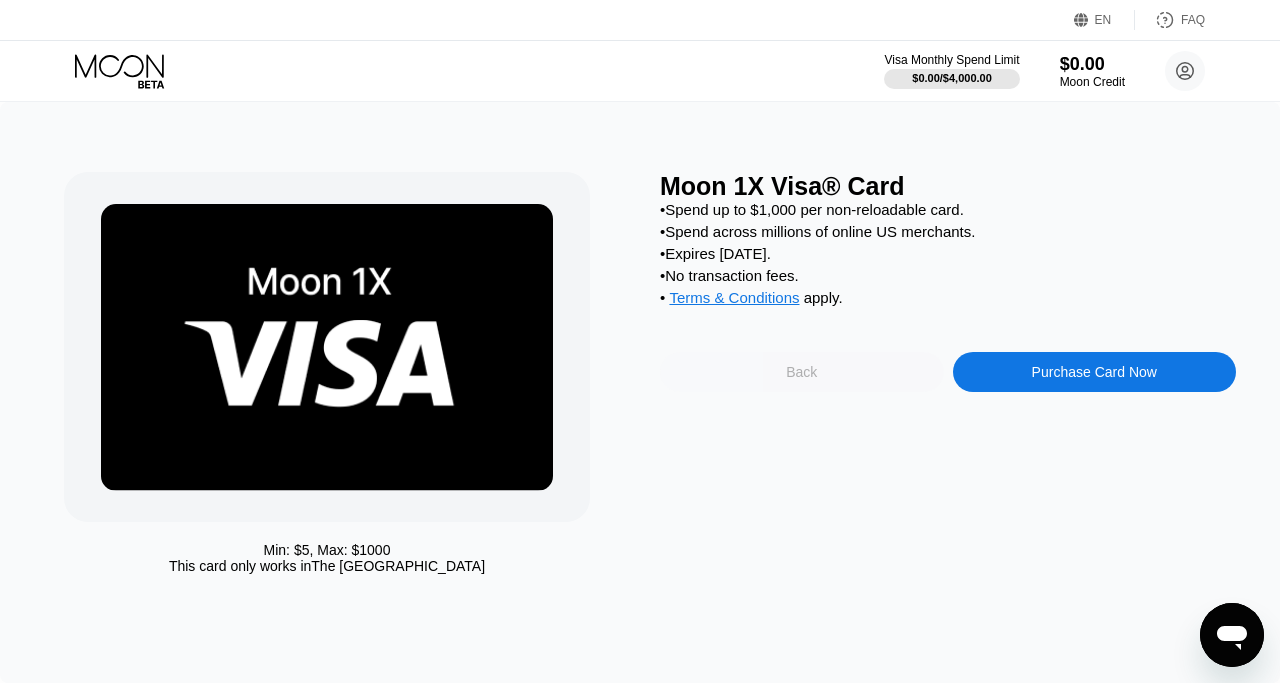 click on "Back" at bounding box center [802, 372] 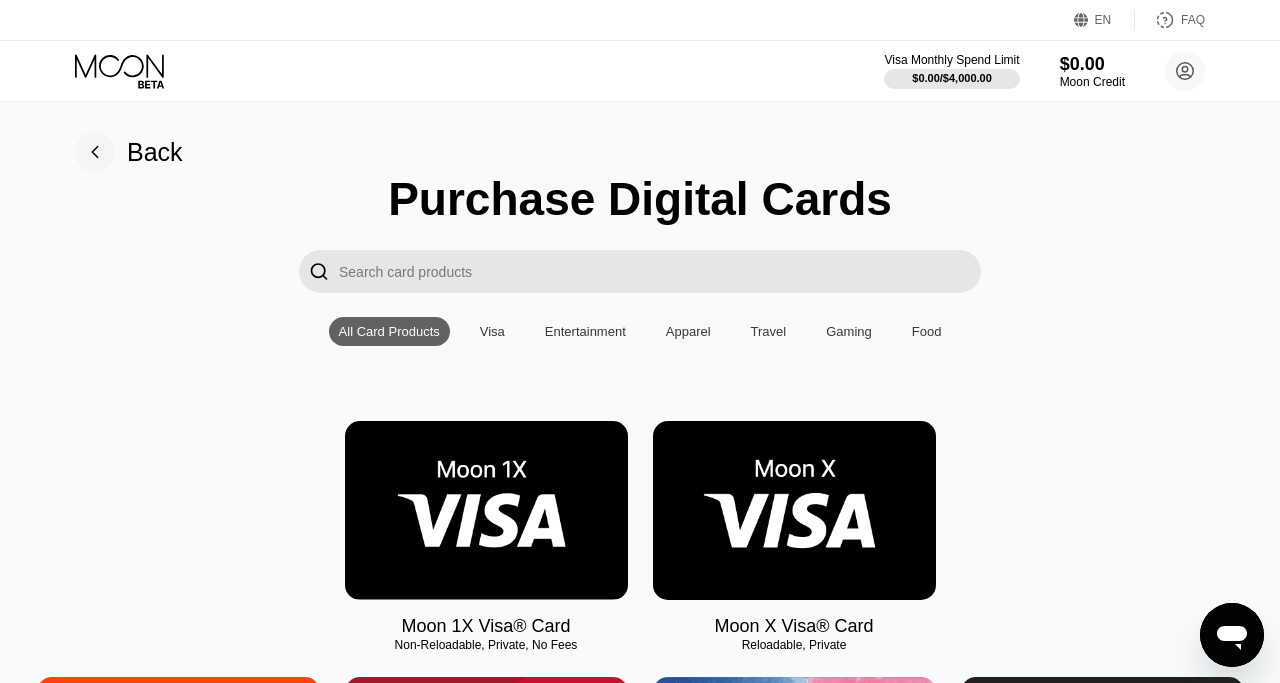 click at bounding box center [794, 510] 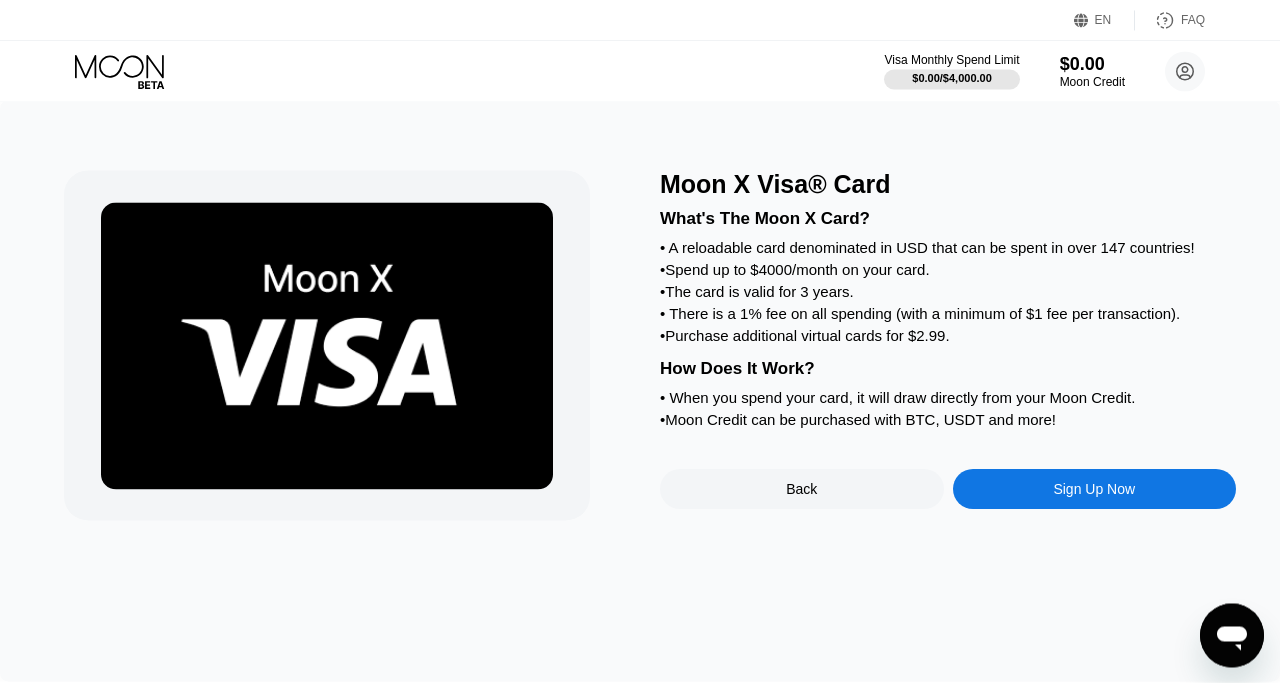 scroll, scrollTop: 0, scrollLeft: 0, axis: both 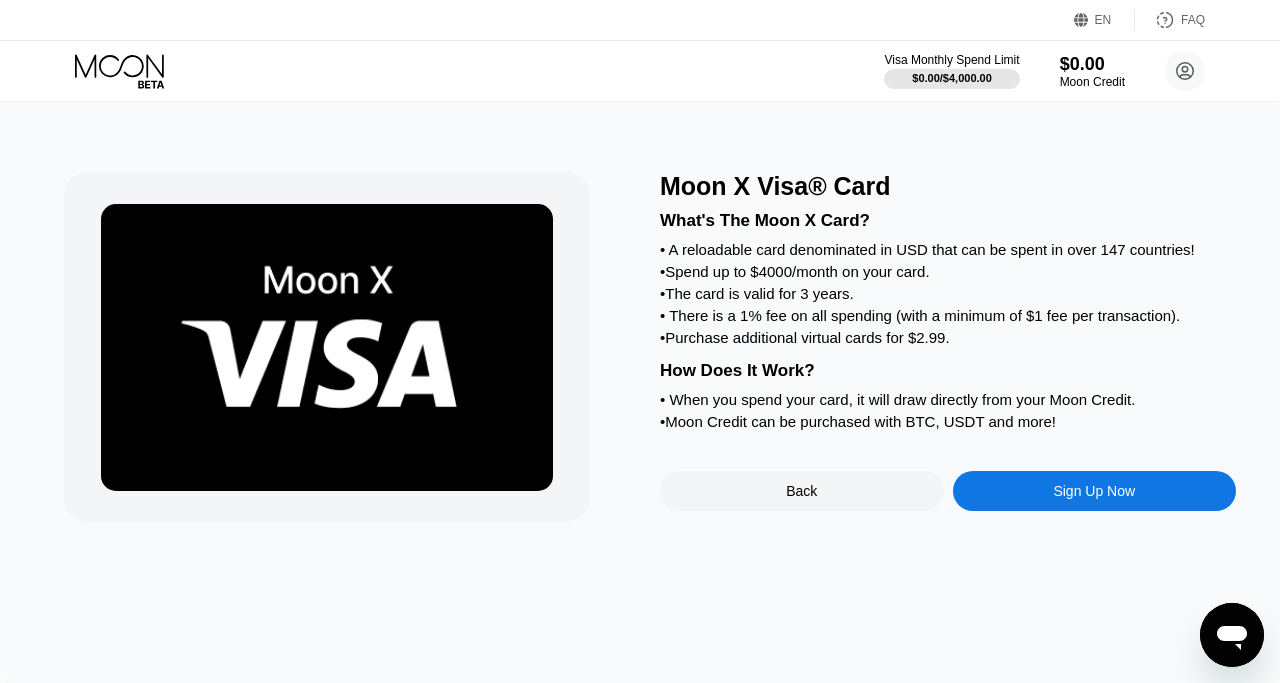 click on "Back" at bounding box center [802, 491] 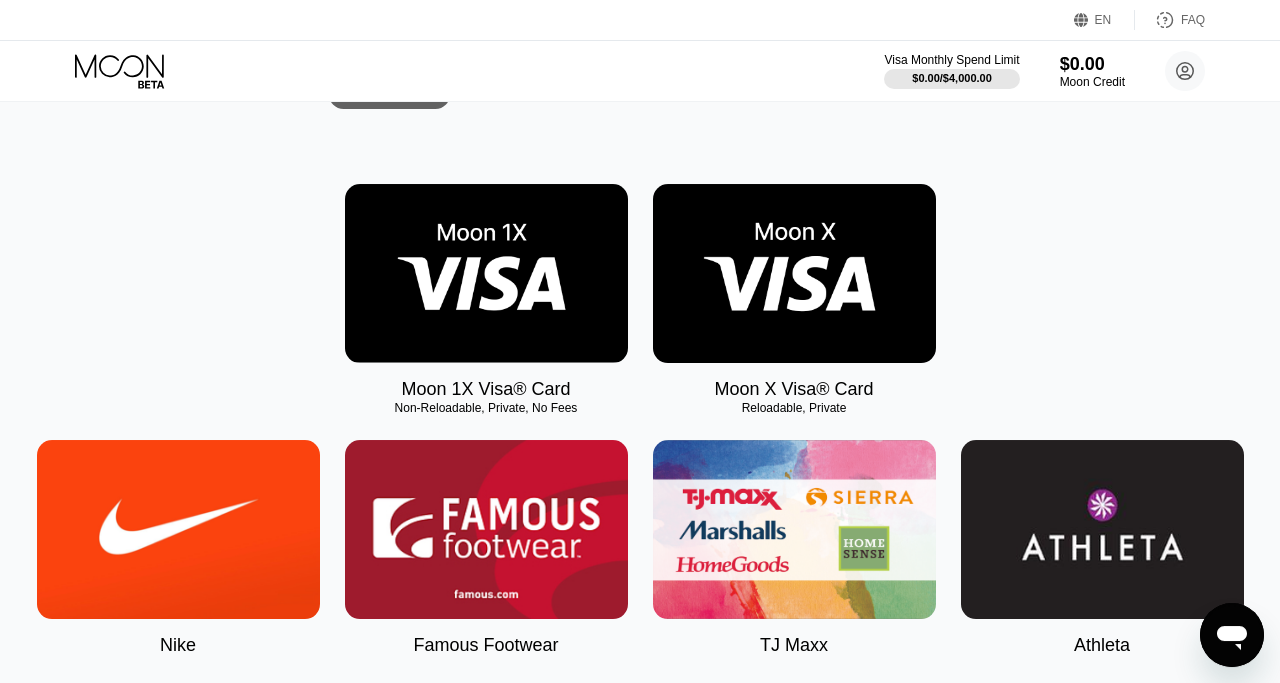 scroll, scrollTop: 132, scrollLeft: 0, axis: vertical 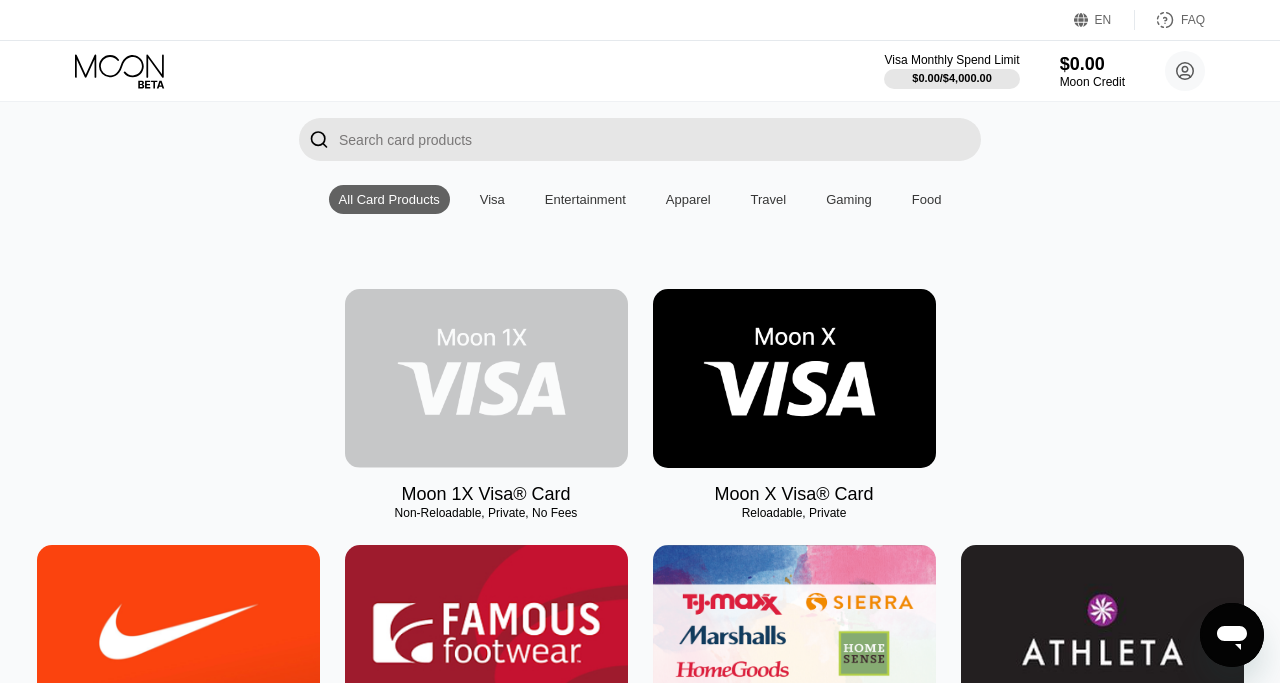 click at bounding box center (486, 378) 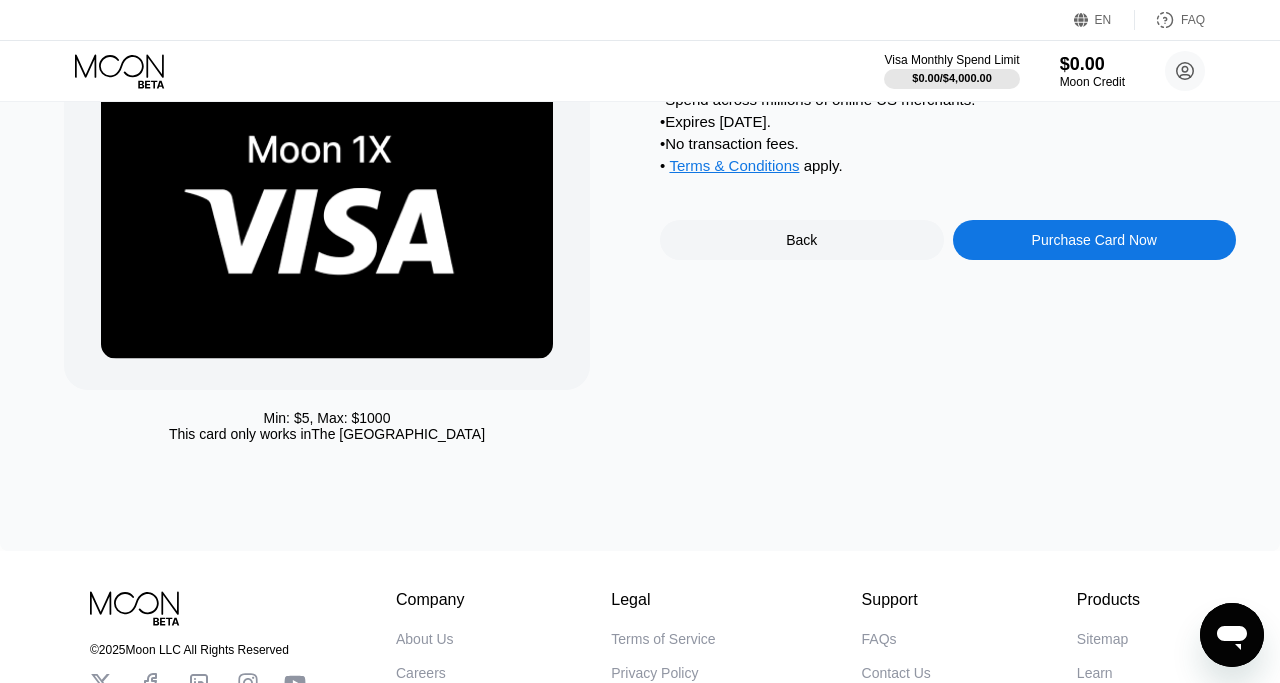 scroll, scrollTop: 0, scrollLeft: 0, axis: both 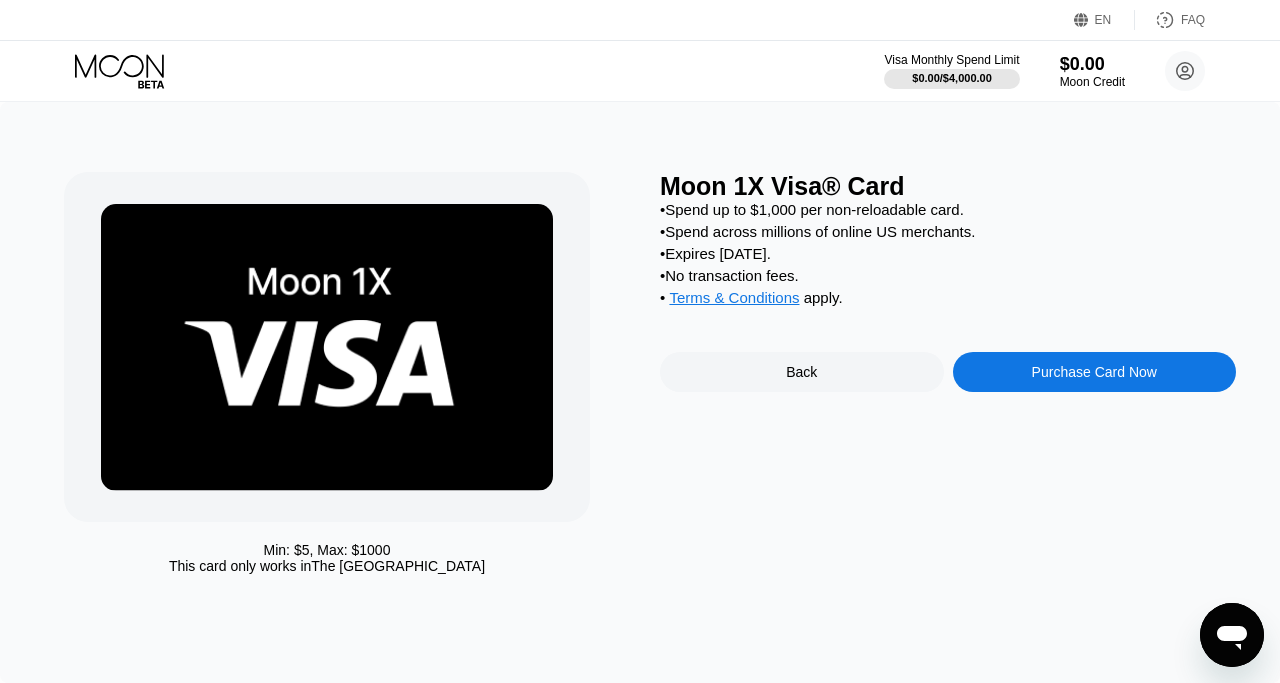 click on "•  Expires in 2 months." at bounding box center (948, 253) 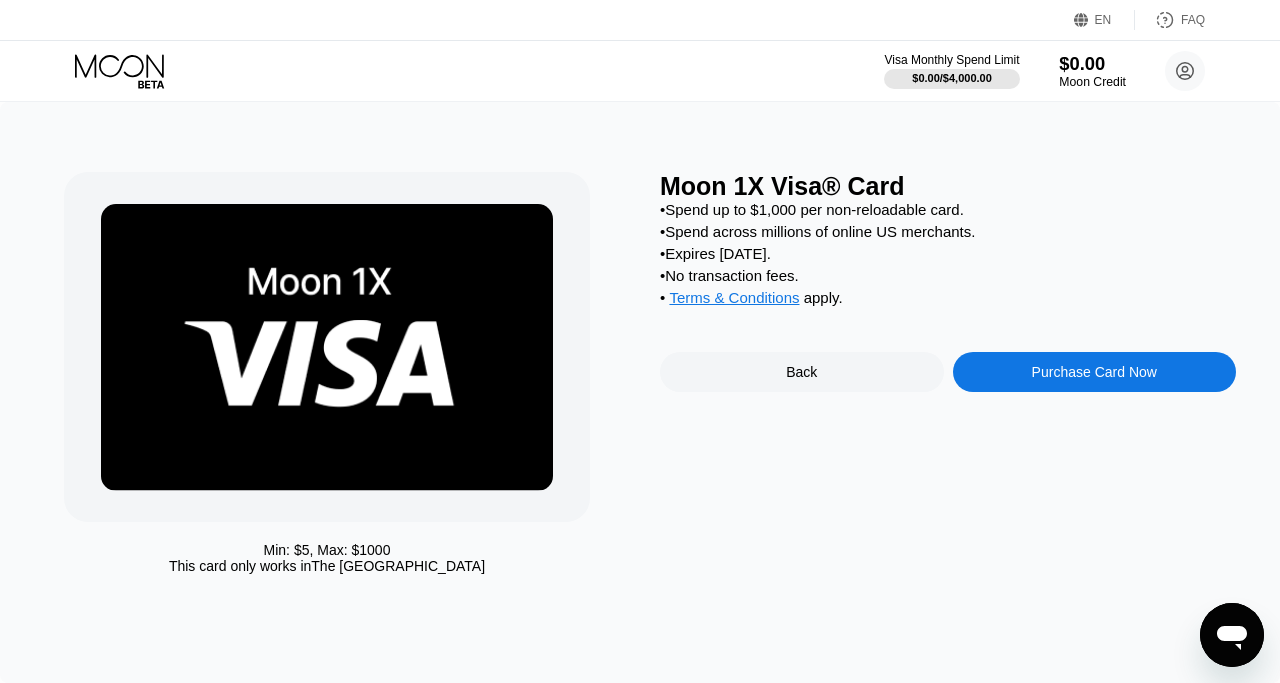 click on "Moon Credit" at bounding box center (1092, 82) 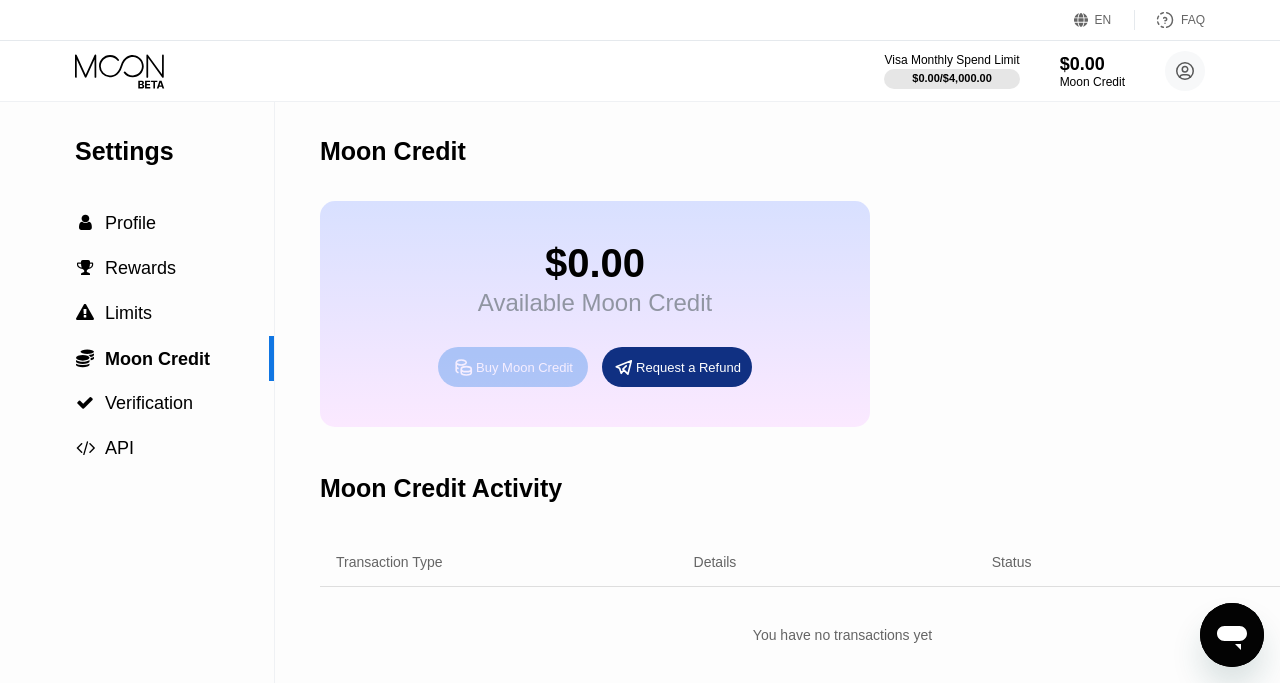 click on "Buy Moon Credit" at bounding box center [524, 367] 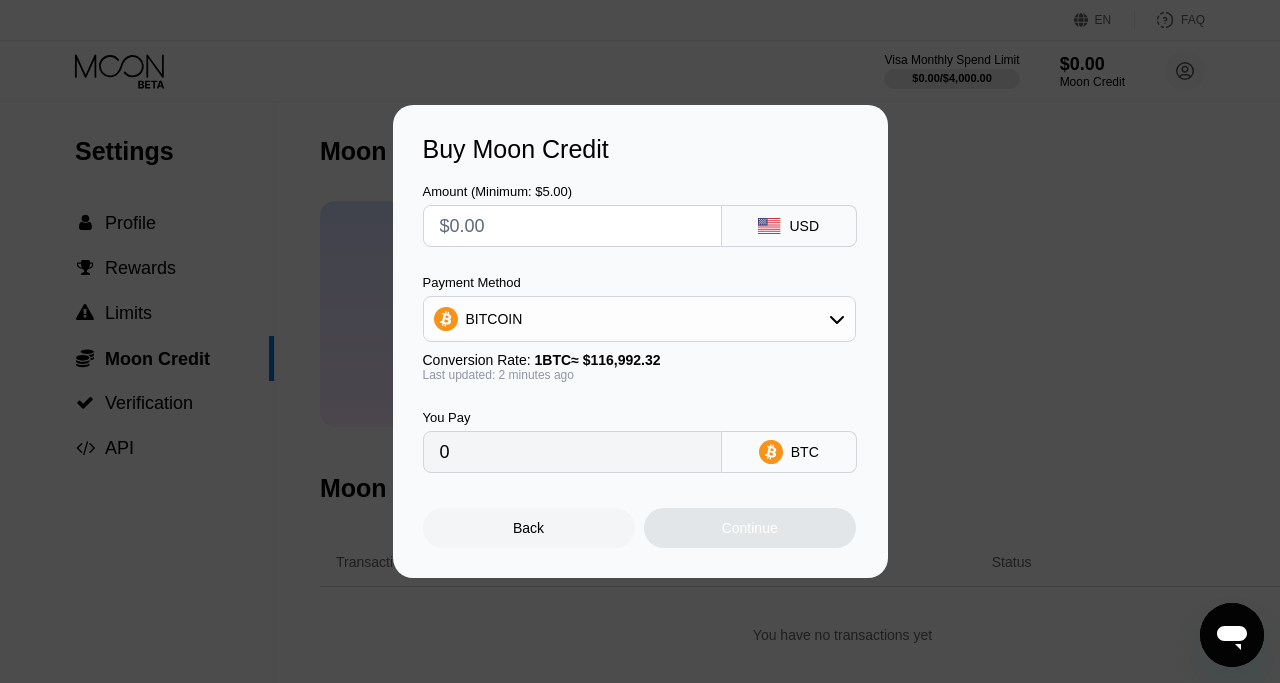 click on "Back" at bounding box center (529, 528) 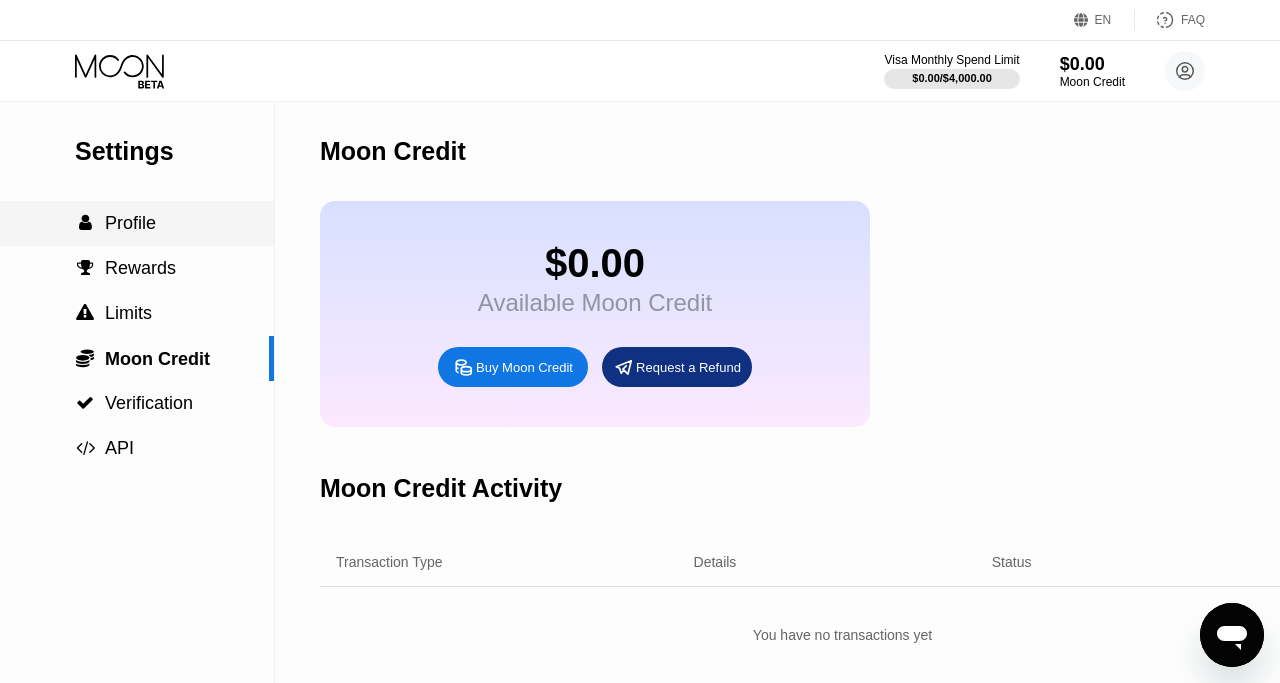 click on "Profile" at bounding box center (130, 223) 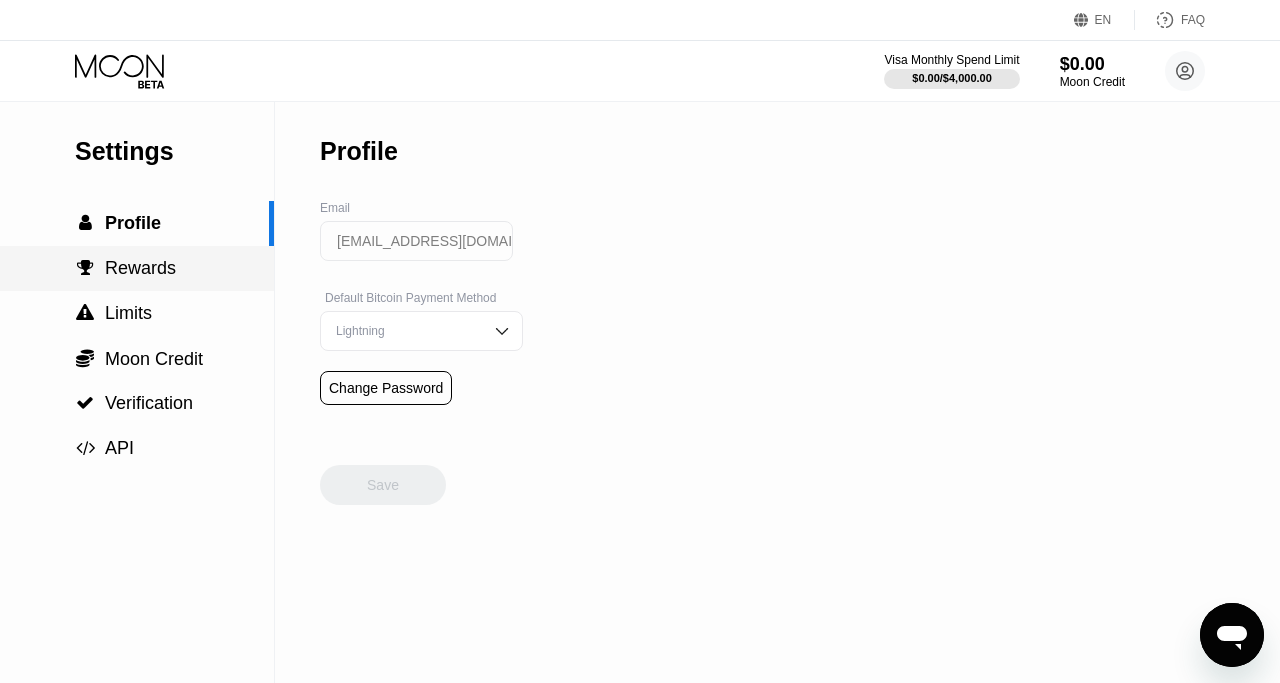 click on " Rewards" at bounding box center (137, 268) 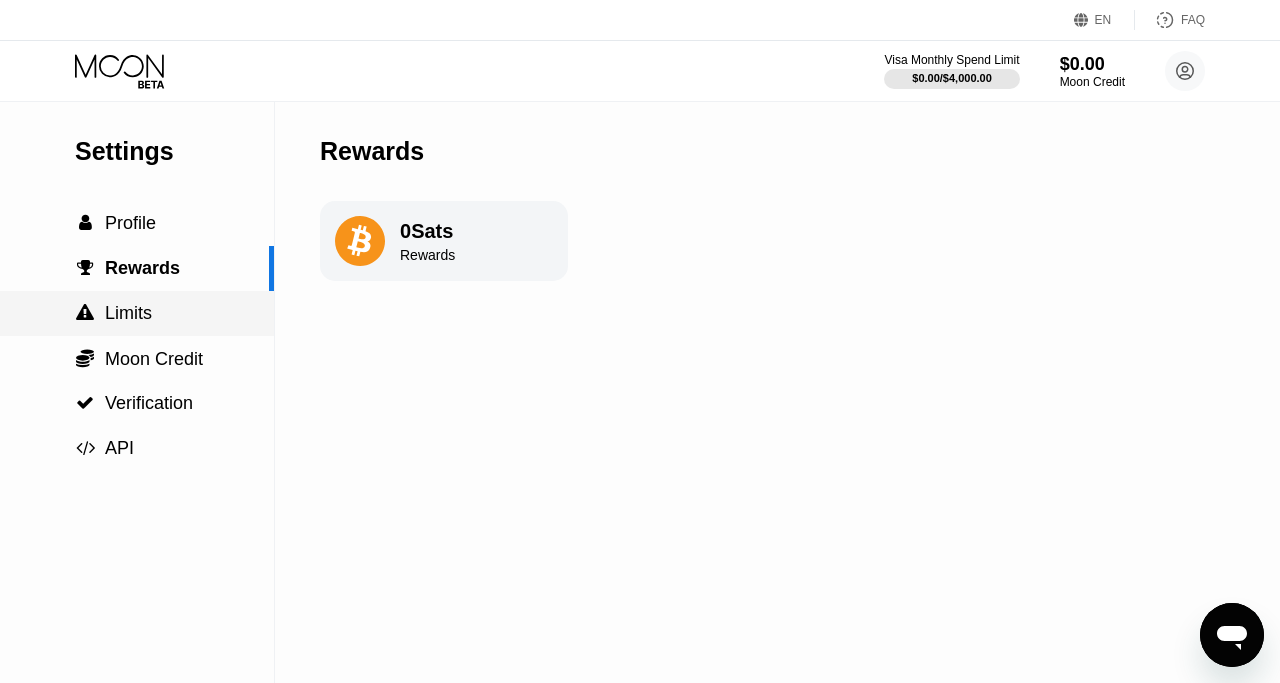 click on " Limits" at bounding box center [137, 313] 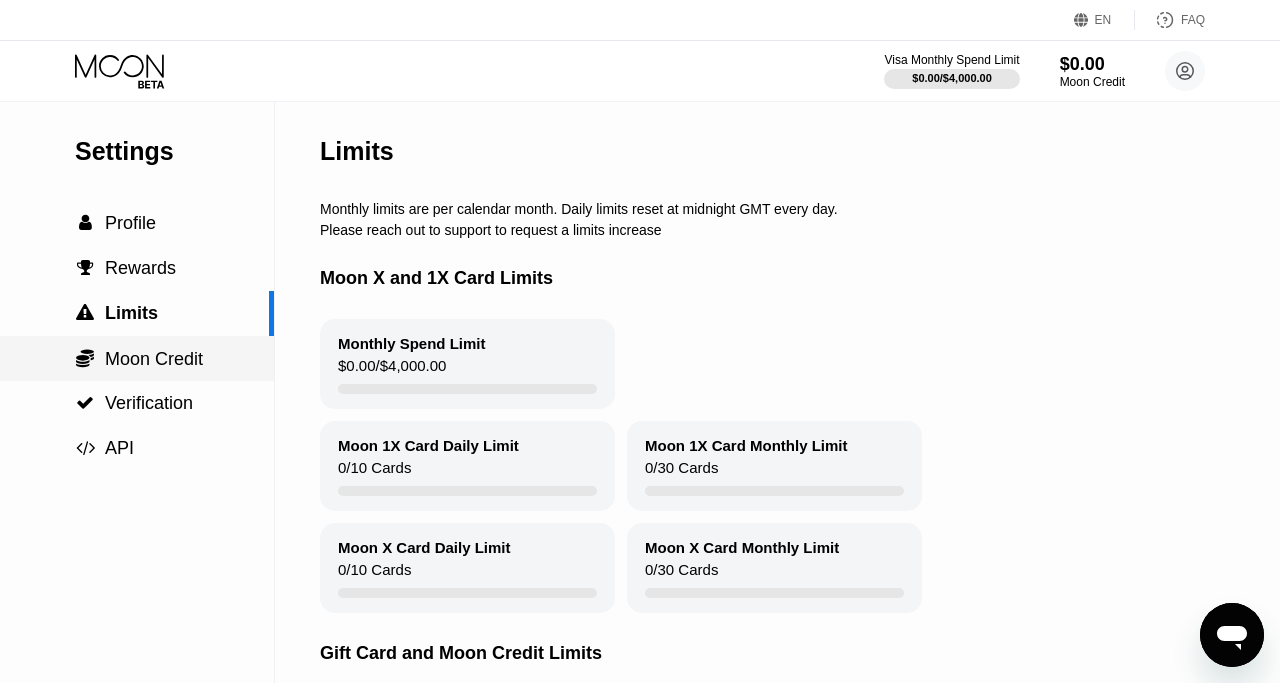 click on " Moon Credit" at bounding box center [137, 358] 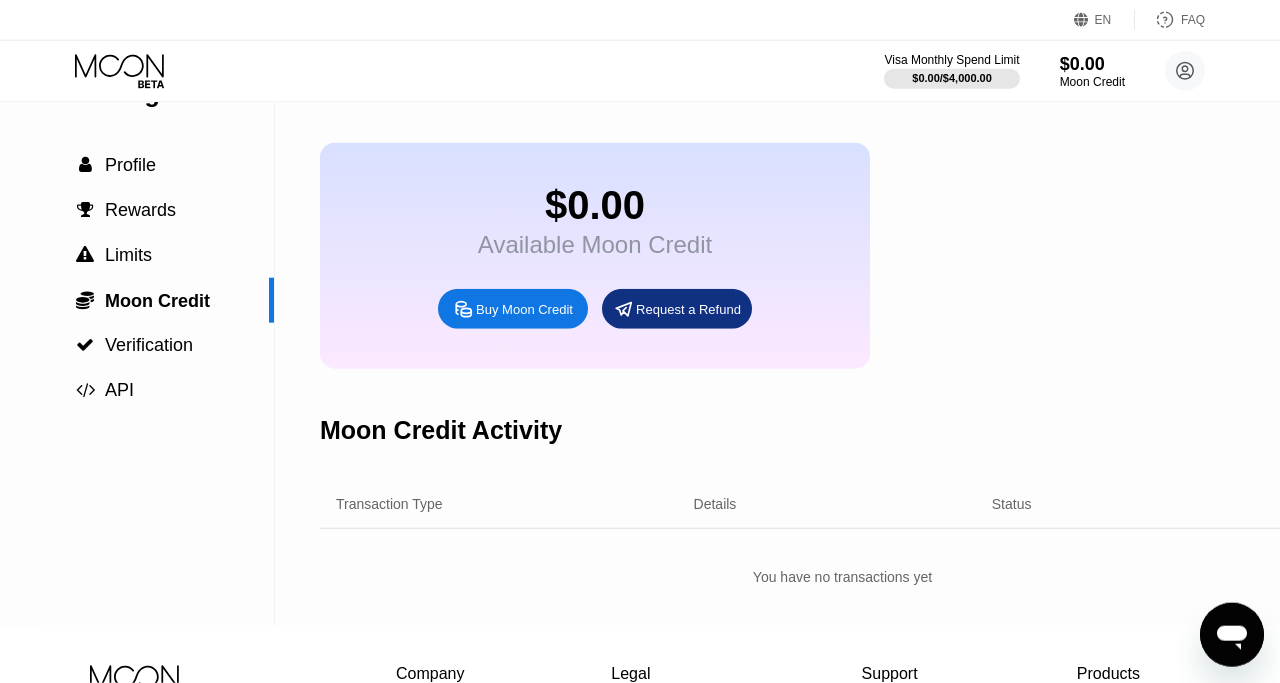 scroll, scrollTop: 0, scrollLeft: 0, axis: both 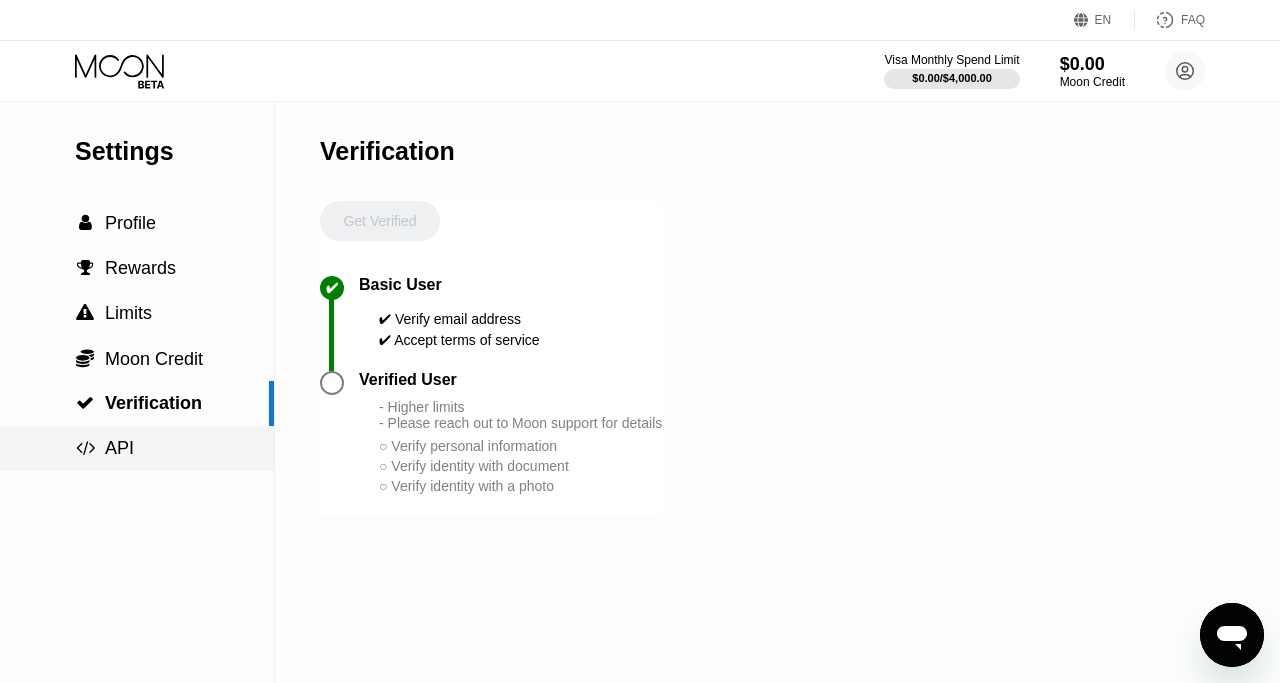 click on " API" at bounding box center [137, 448] 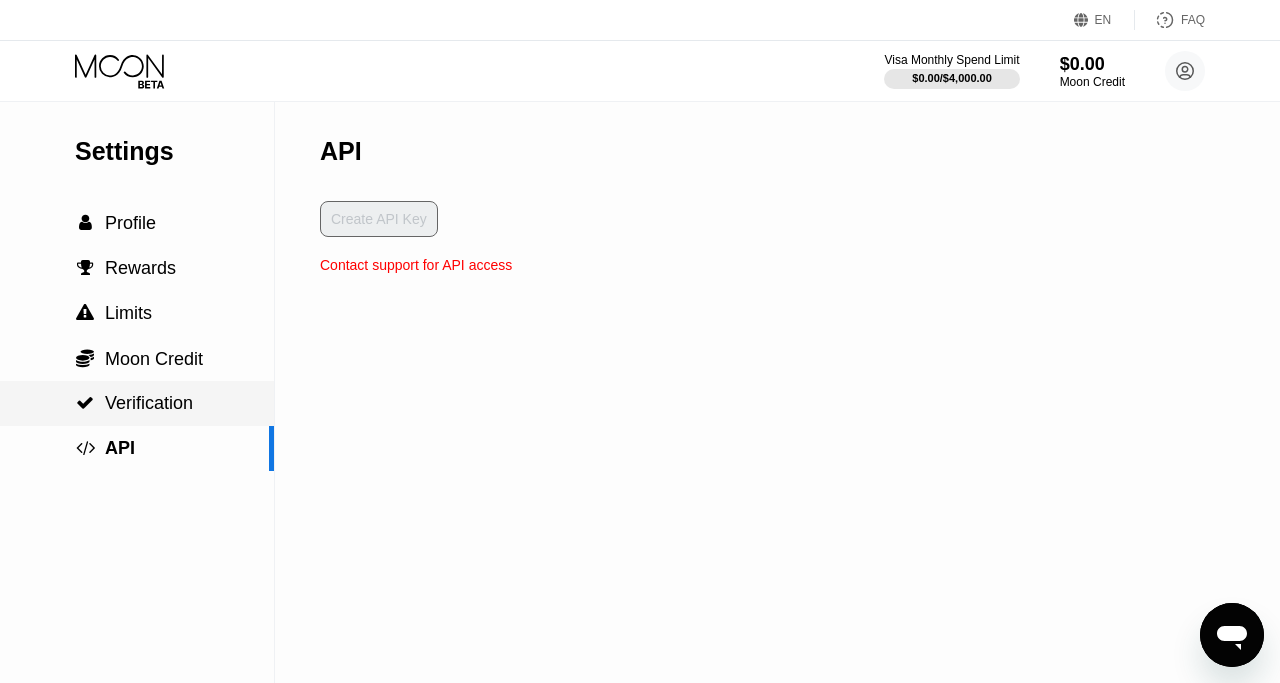 click on " Verification" at bounding box center (134, 403) 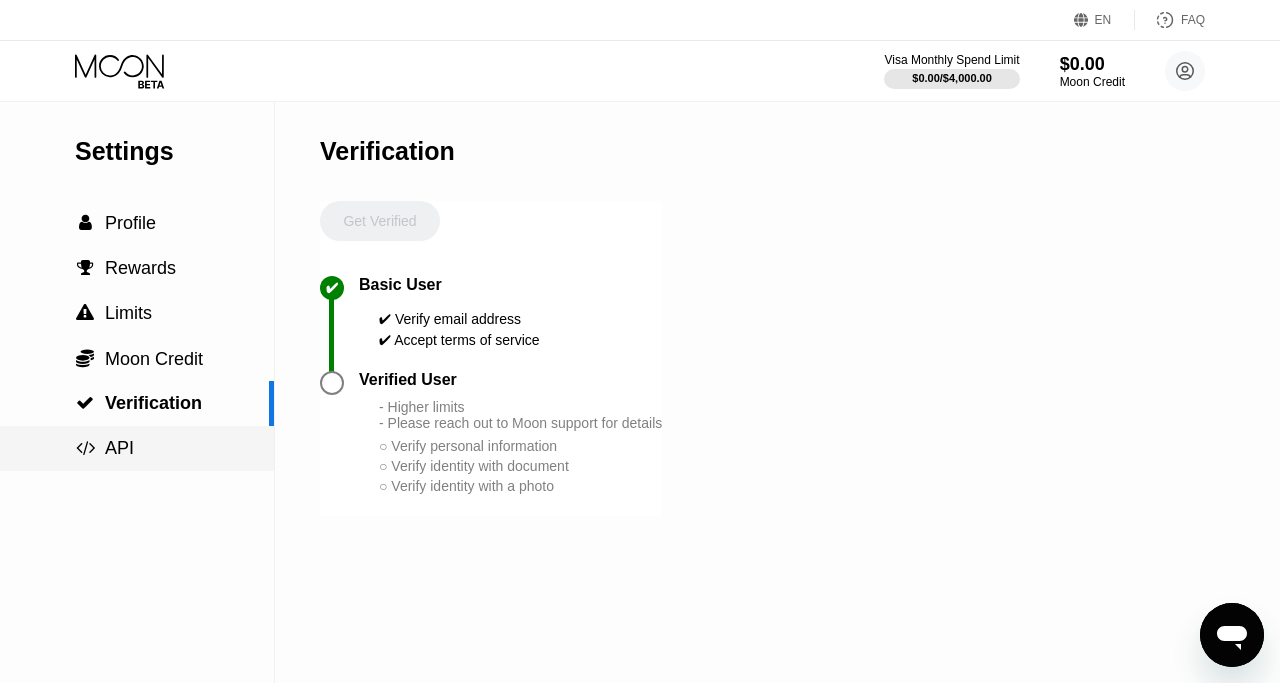 click on " API" at bounding box center [137, 448] 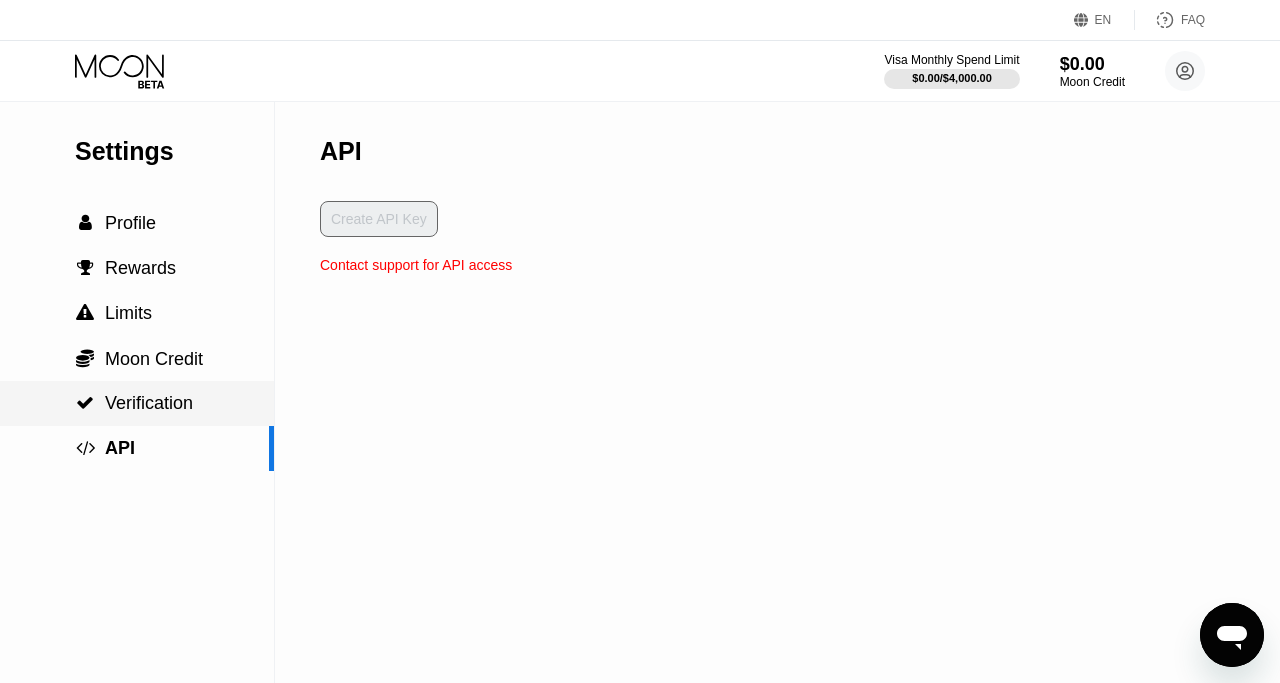 click on "Verification" at bounding box center (149, 403) 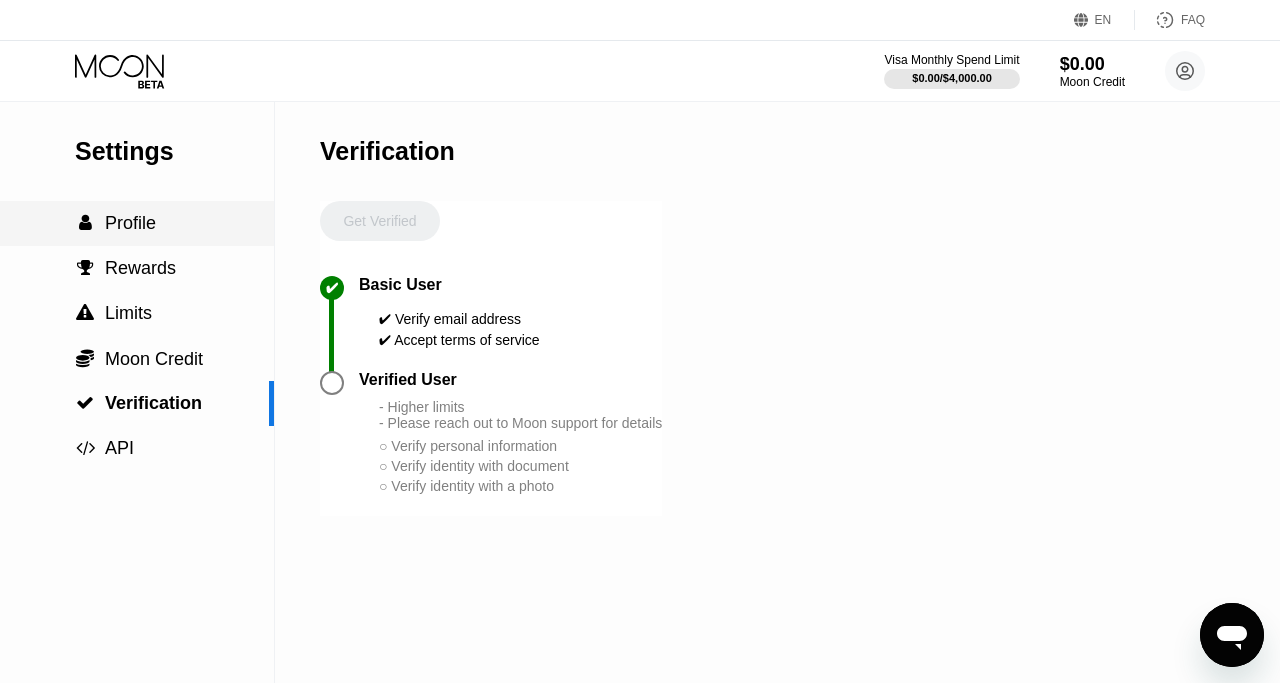 click on " Profile" at bounding box center [137, 223] 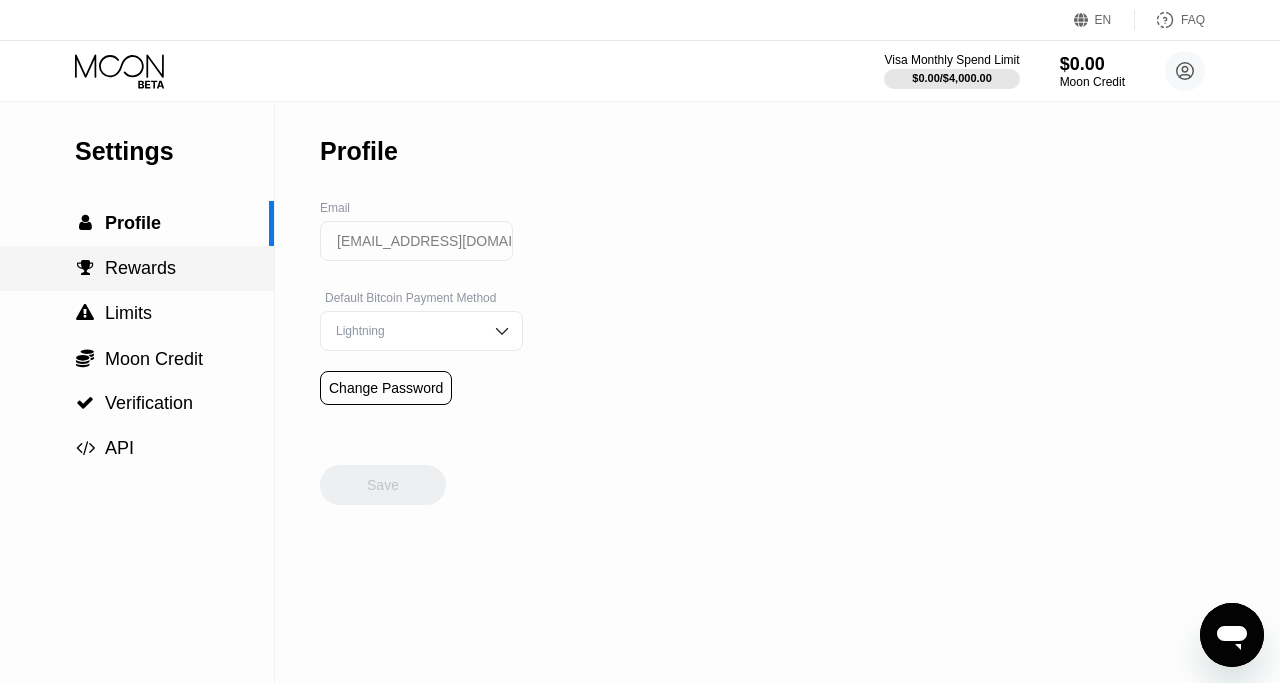 click on " Rewards" at bounding box center [137, 268] 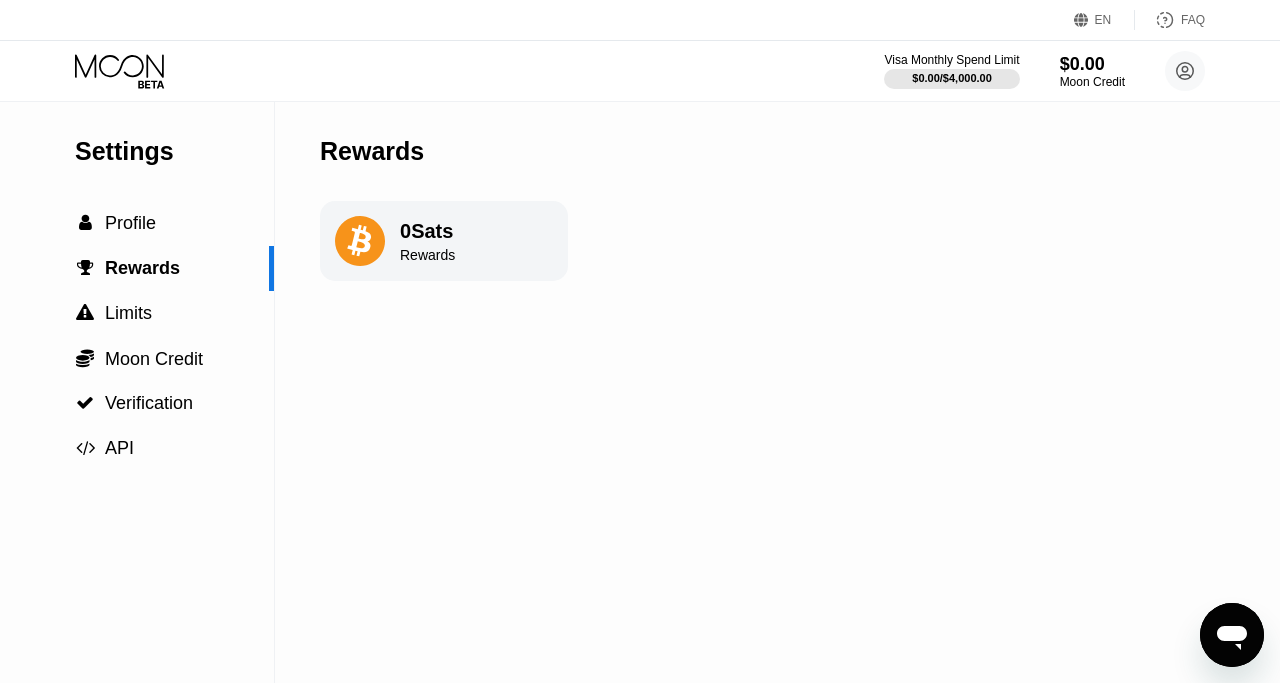 click on "0  Sats Rewards" at bounding box center [444, 241] 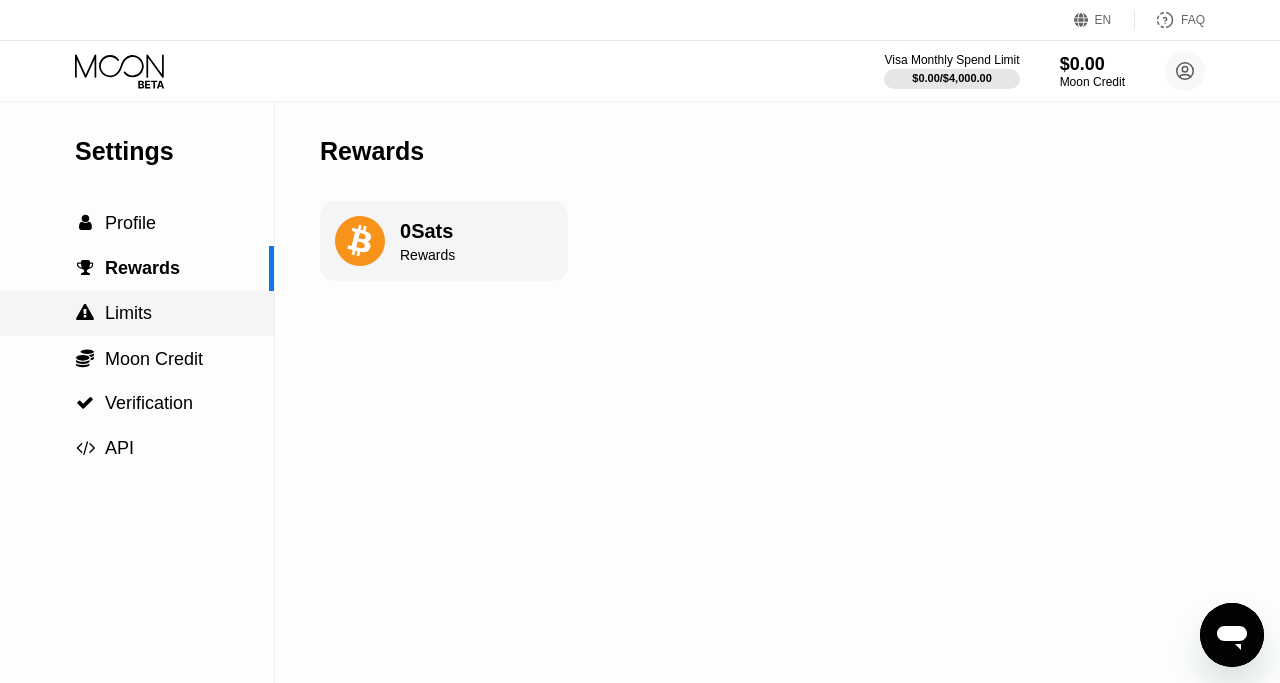 click on "Limits" at bounding box center (128, 313) 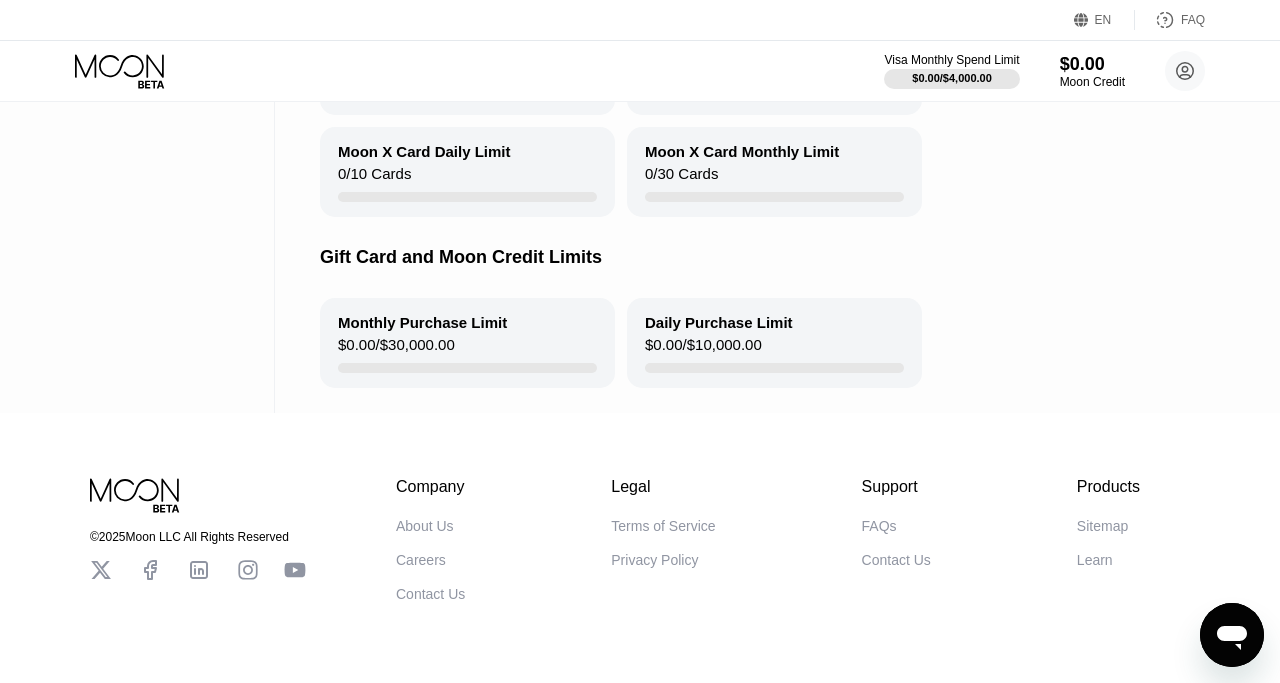 scroll, scrollTop: 0, scrollLeft: 0, axis: both 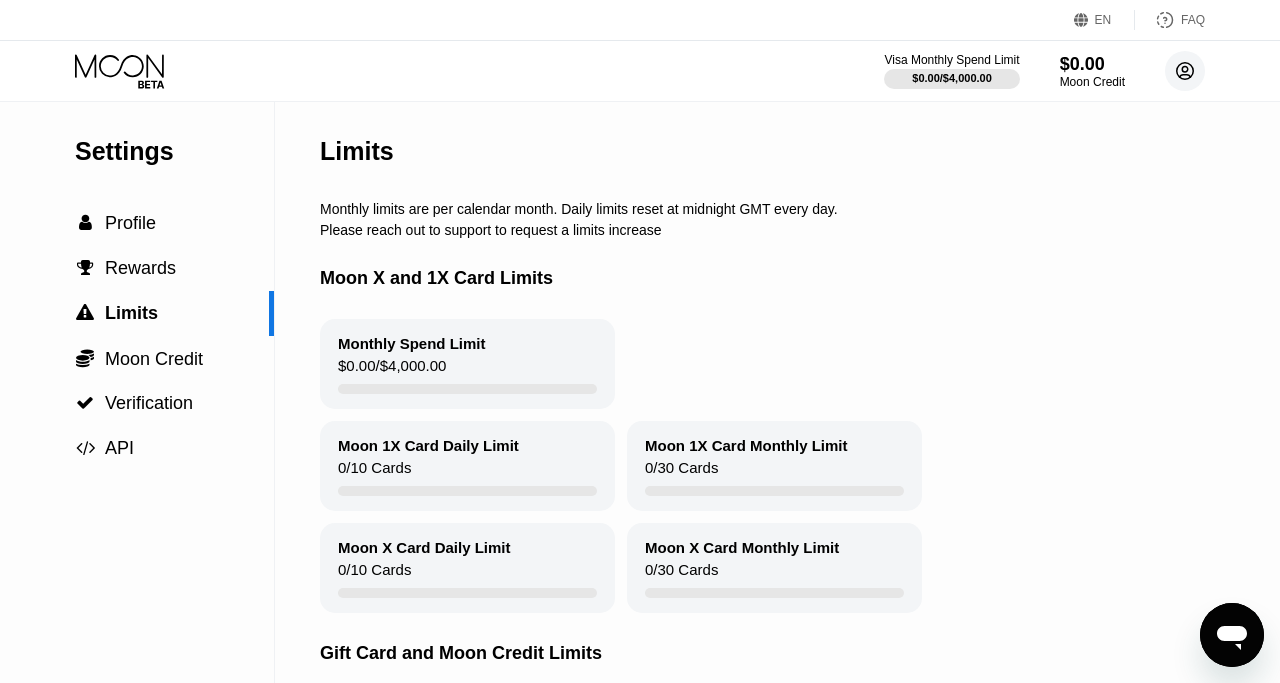 click 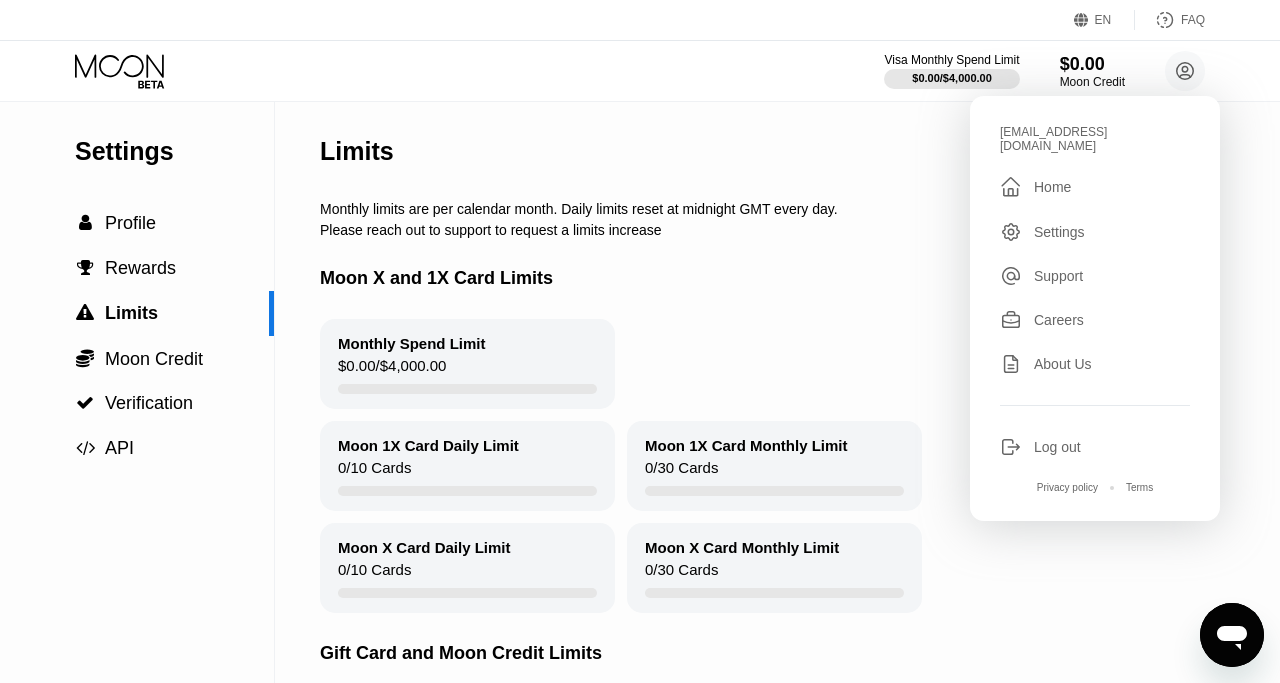 click on "Settings" at bounding box center (1059, 232) 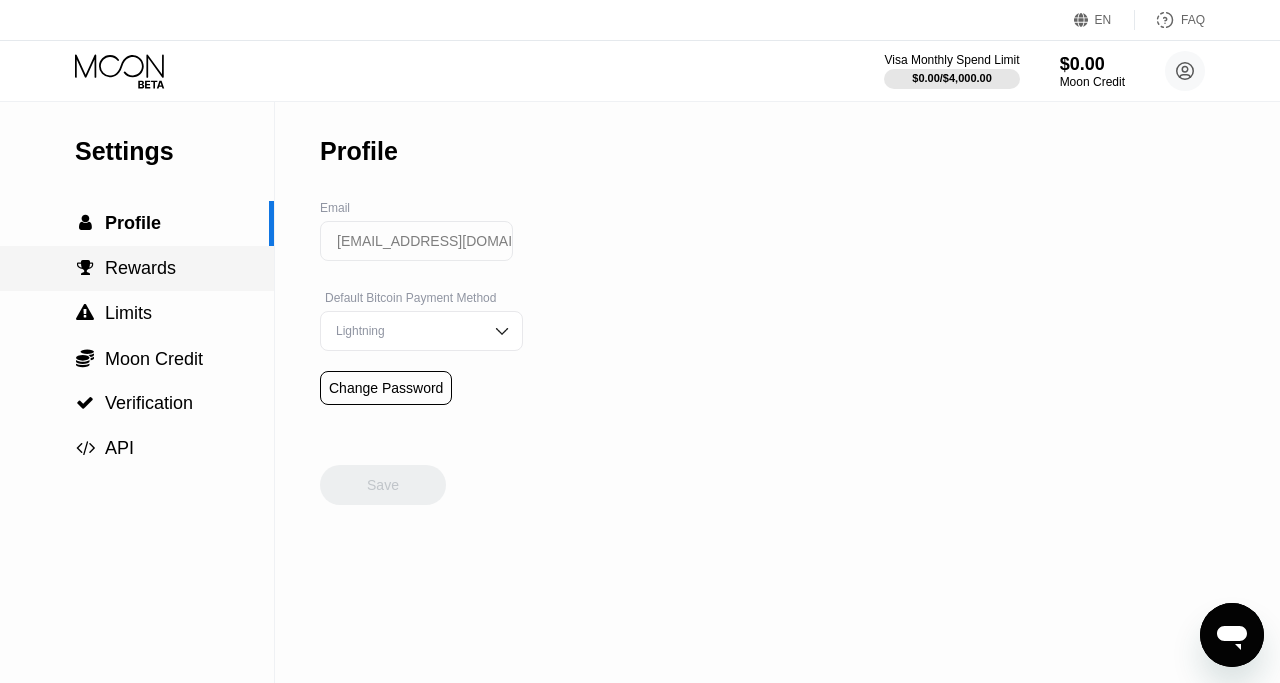 click on " Rewards" at bounding box center [137, 268] 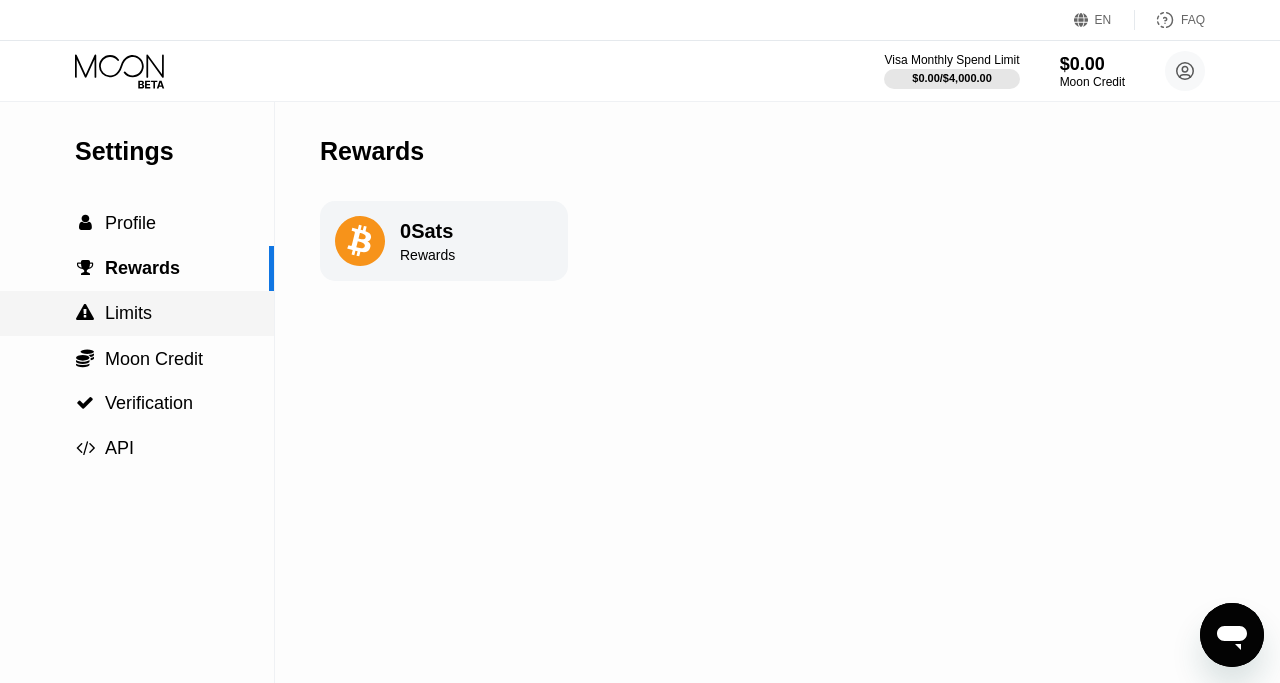click on " Limits" at bounding box center [137, 313] 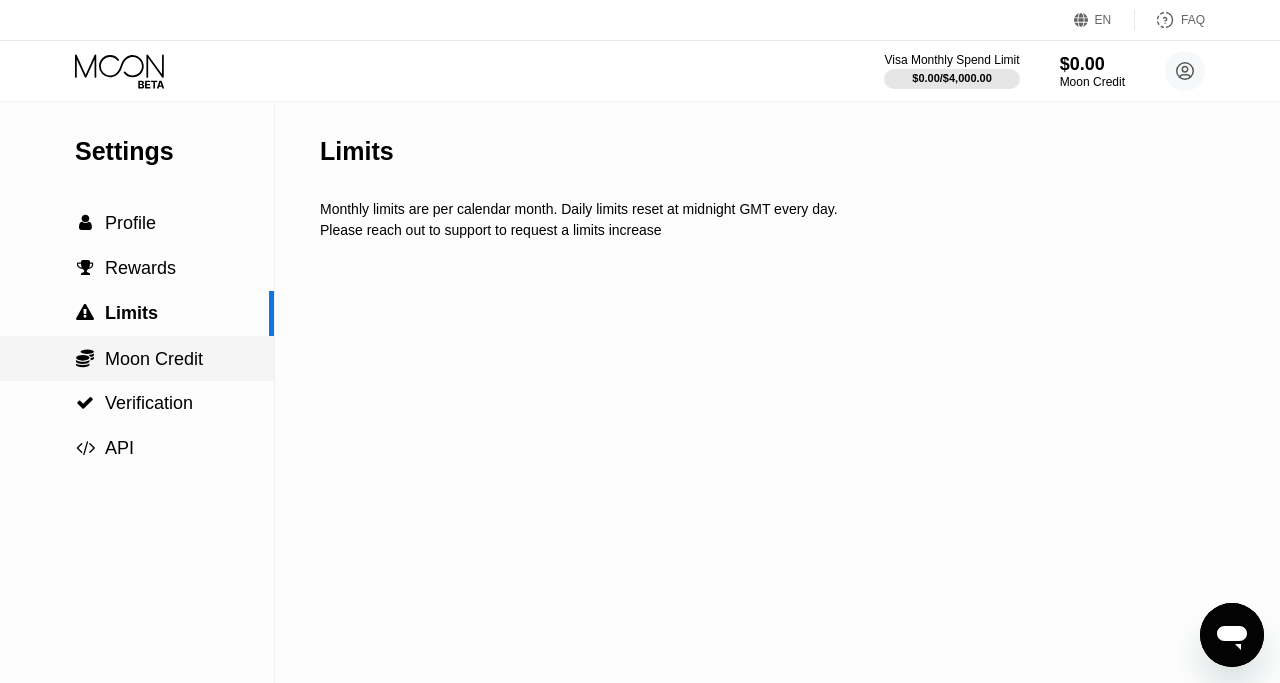 click on " Moon Credit" at bounding box center [139, 359] 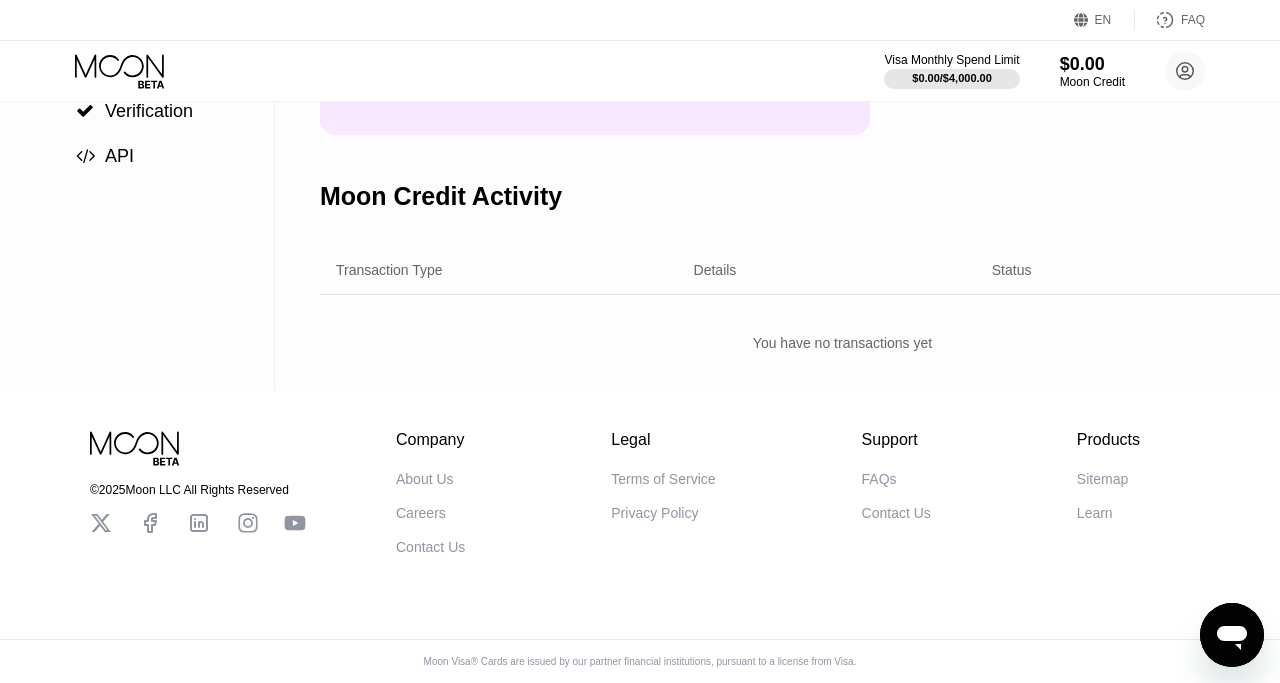 scroll, scrollTop: 0, scrollLeft: 0, axis: both 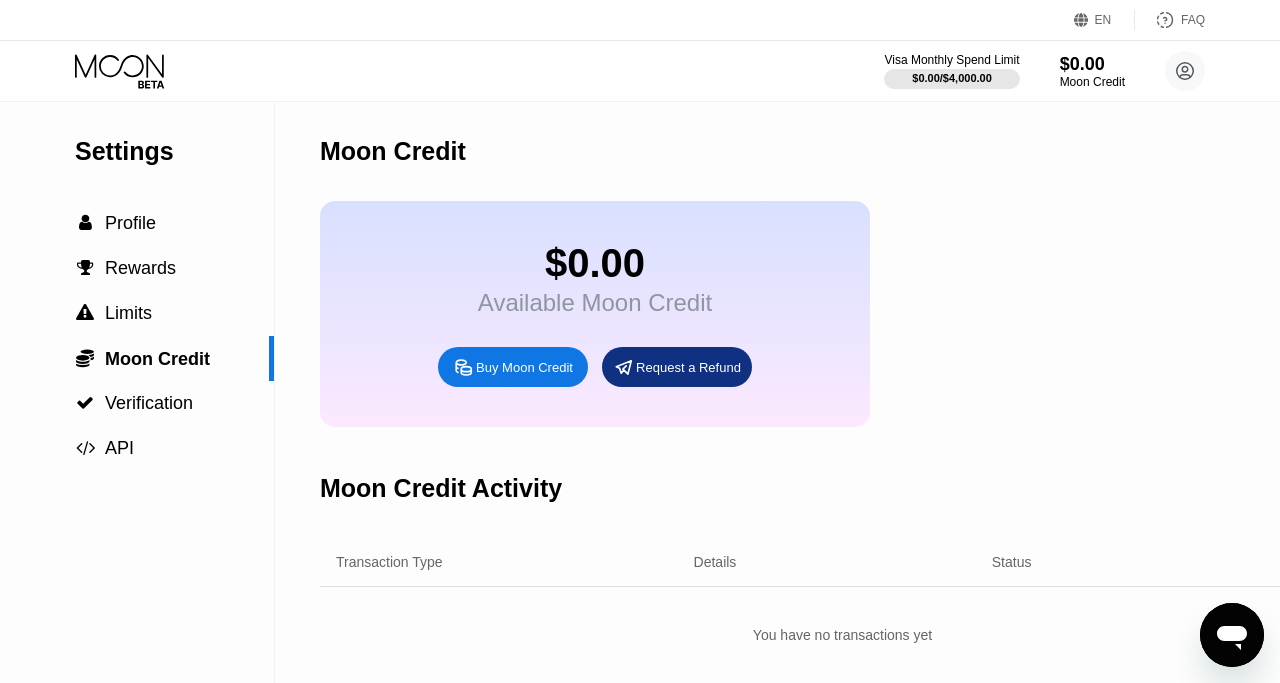 click on "Transaction Type" at bounding box center (389, 562) 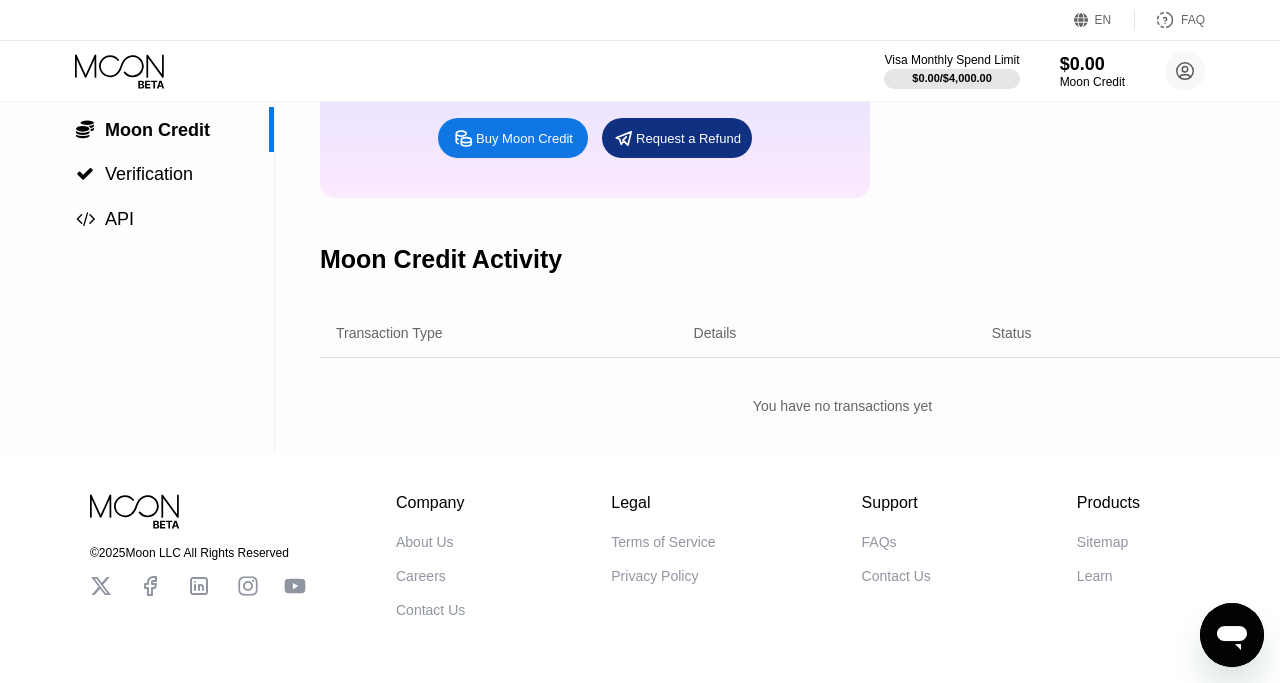 scroll, scrollTop: 297, scrollLeft: 0, axis: vertical 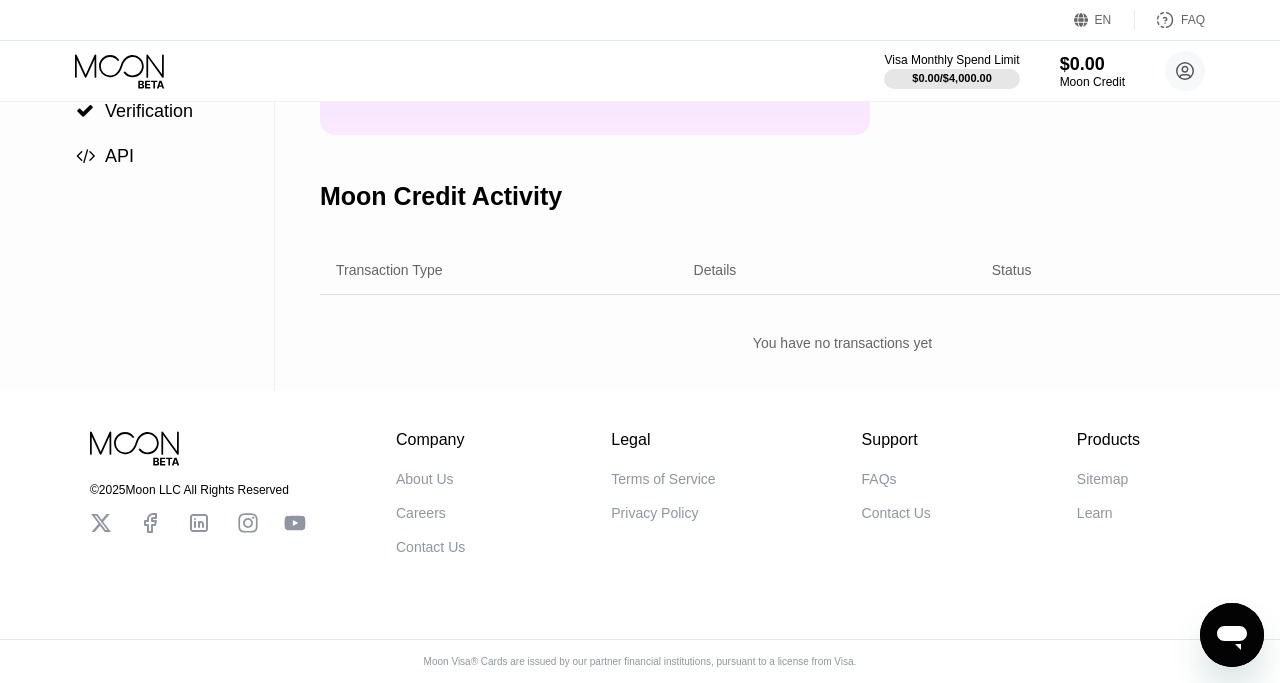 click on "Terms of Service Privacy Policy" at bounding box center [663, 496] 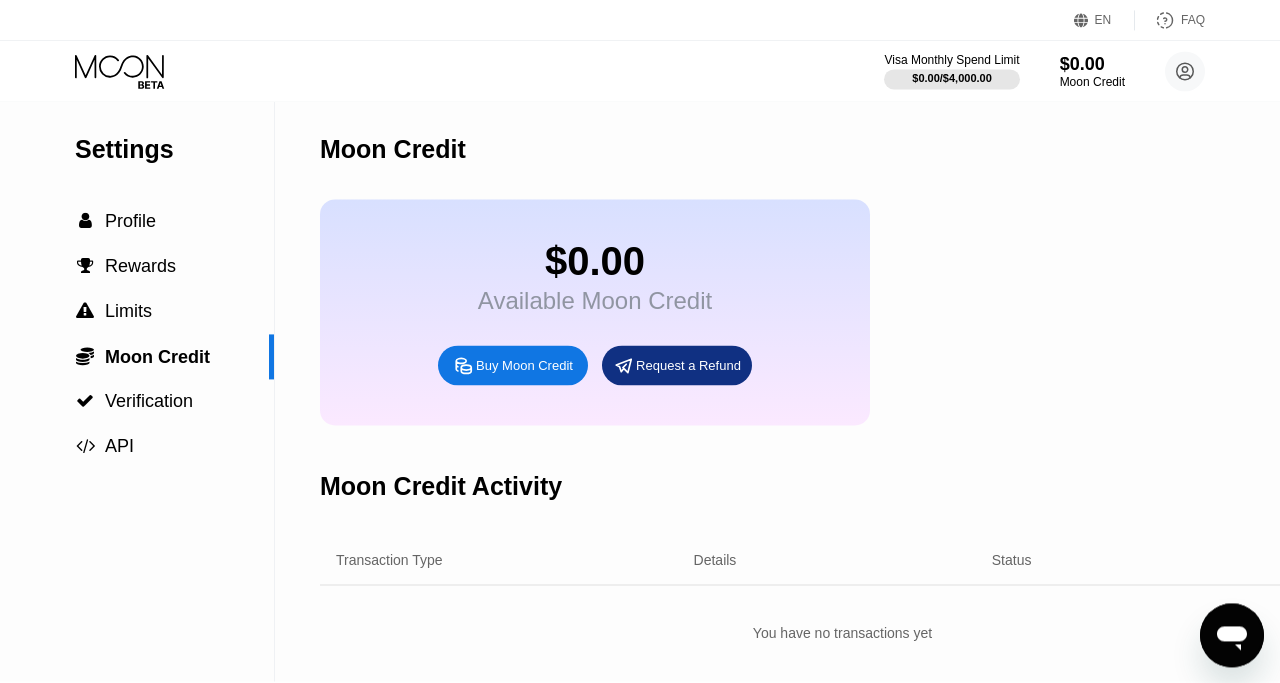 scroll, scrollTop: 0, scrollLeft: 0, axis: both 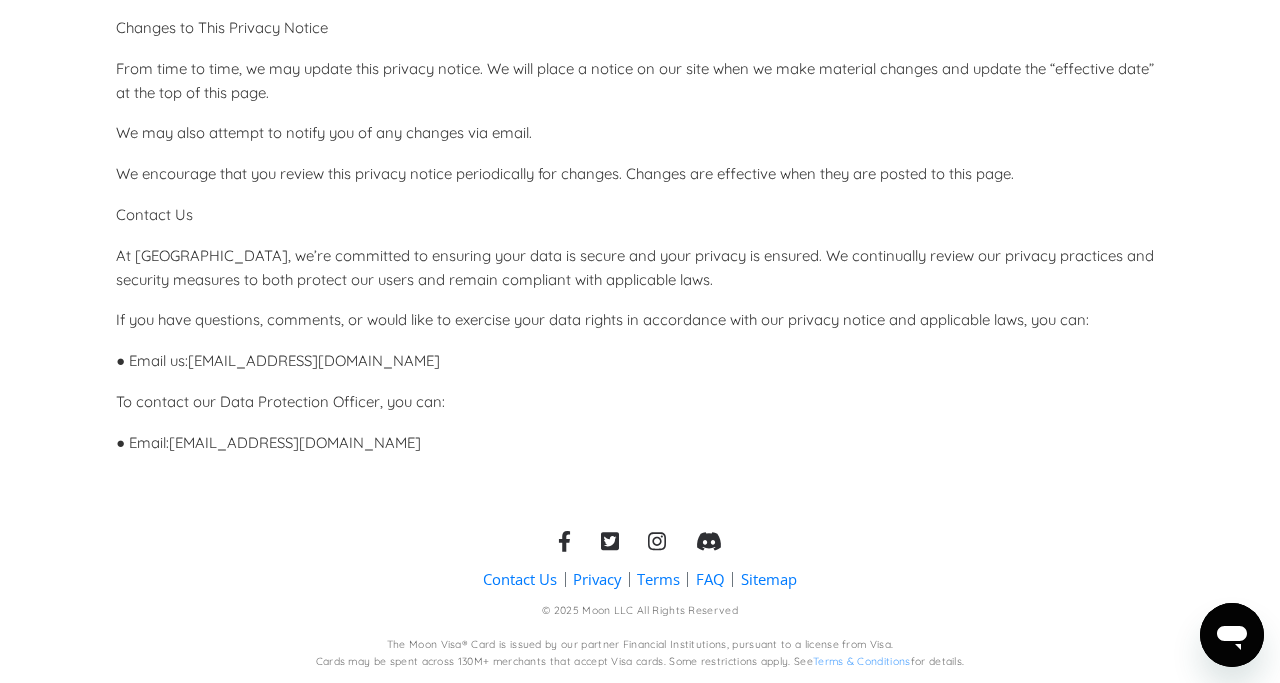click on "At [GEOGRAPHIC_DATA], we’re committed to ensuring your data is secure and your privacy is ensured. We continually review our privacy practices and security measures to both protect our users and remain compliant with applicable laws." at bounding box center (640, 268) 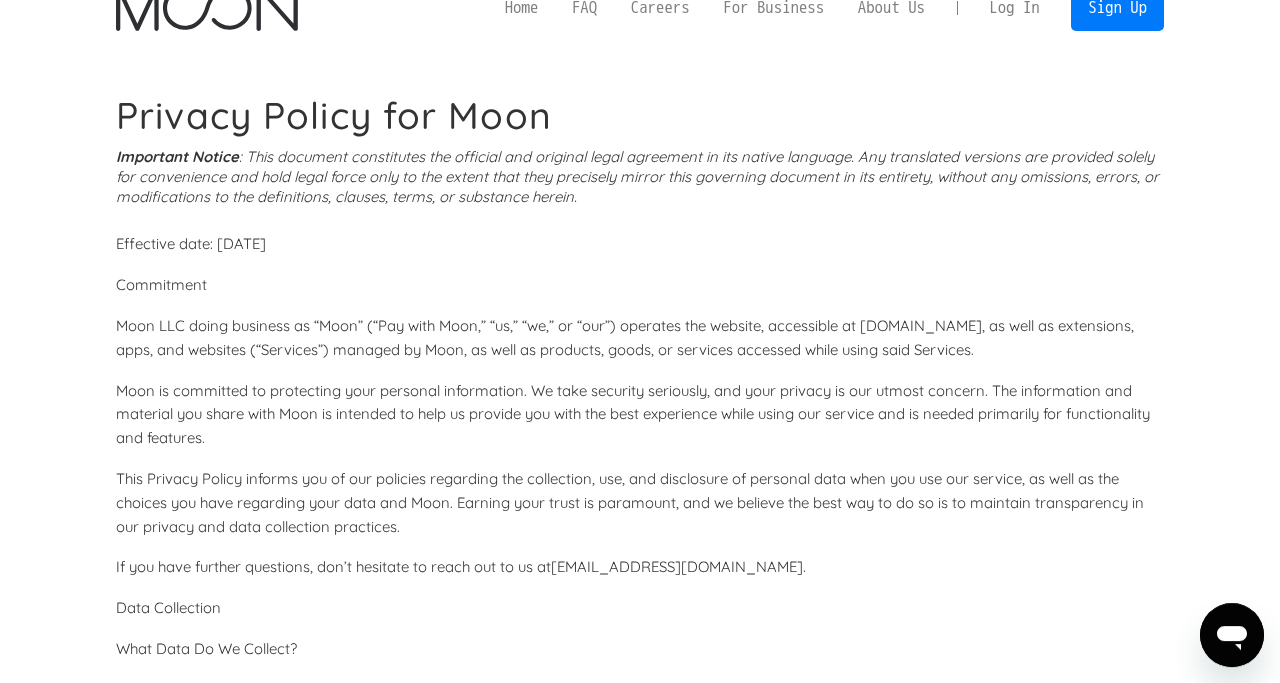 scroll, scrollTop: 0, scrollLeft: 0, axis: both 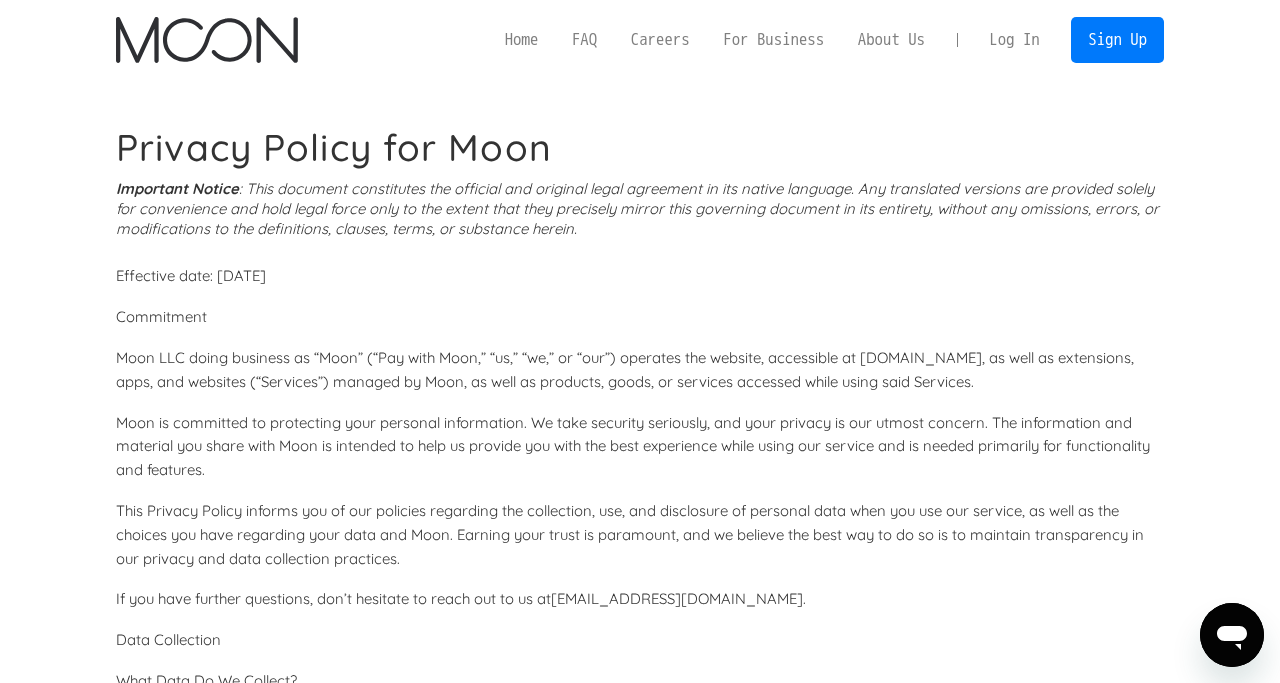 click at bounding box center (206, 40) 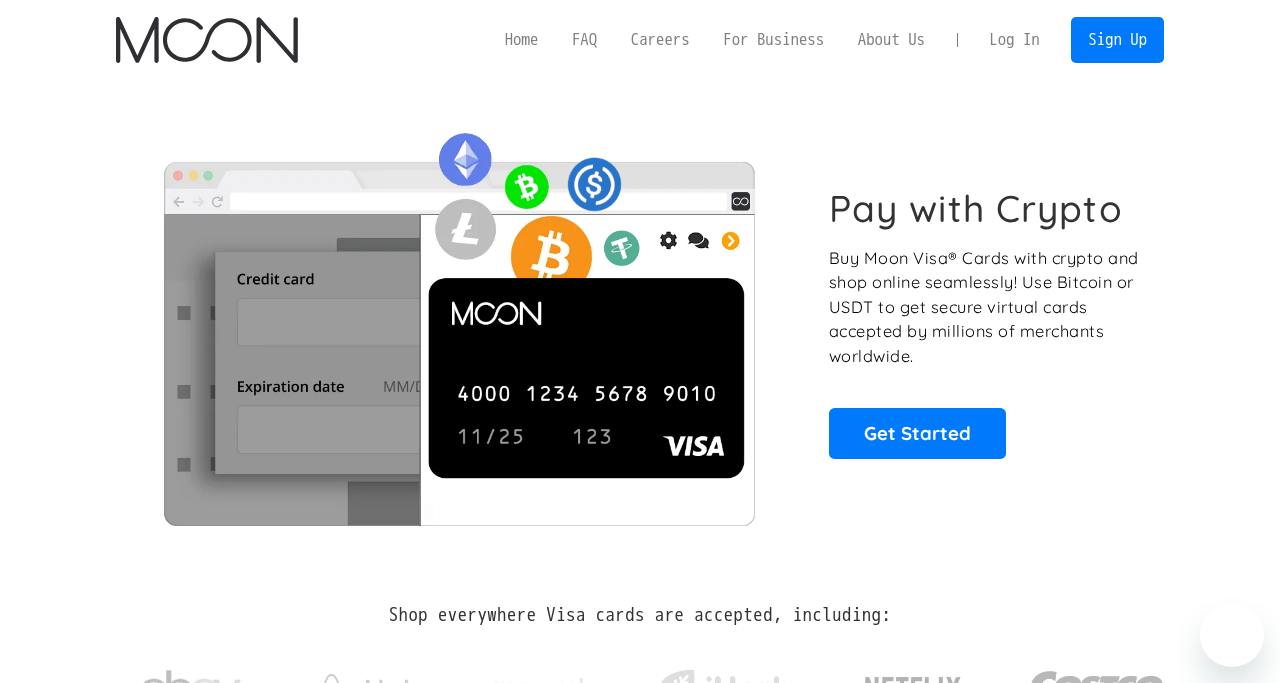 scroll, scrollTop: 0, scrollLeft: 0, axis: both 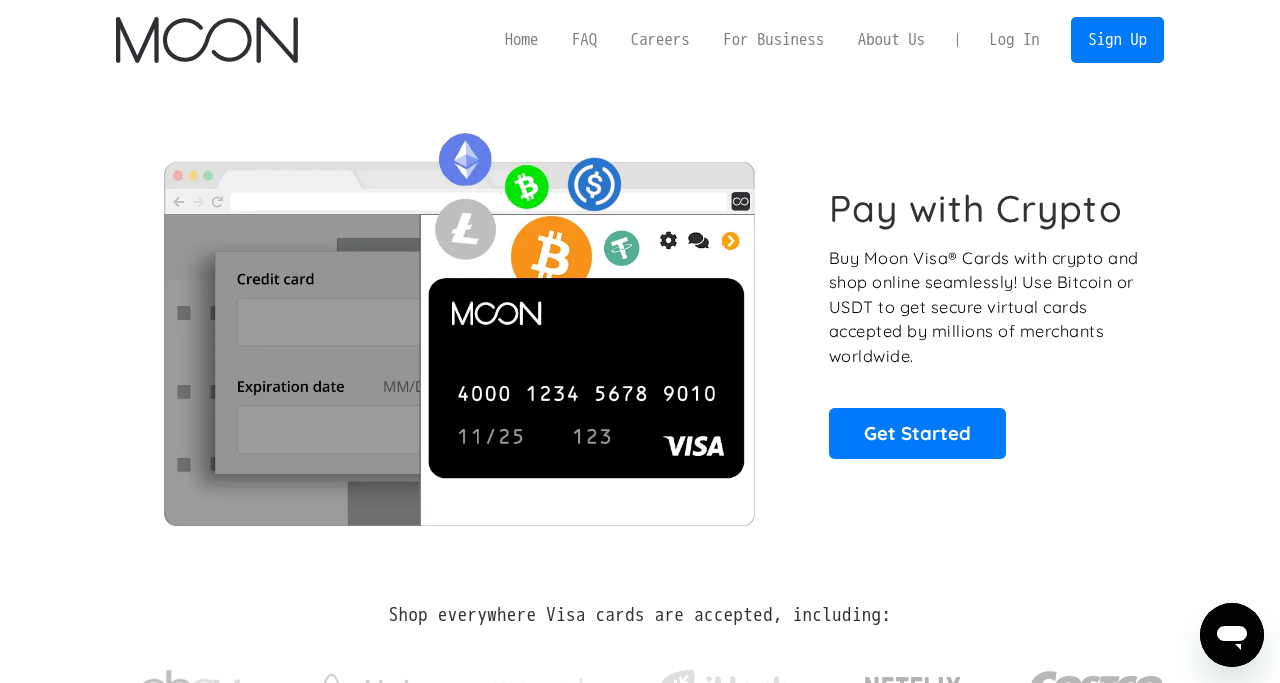 drag, startPoint x: 999, startPoint y: 40, endPoint x: 979, endPoint y: 41, distance: 20.024984 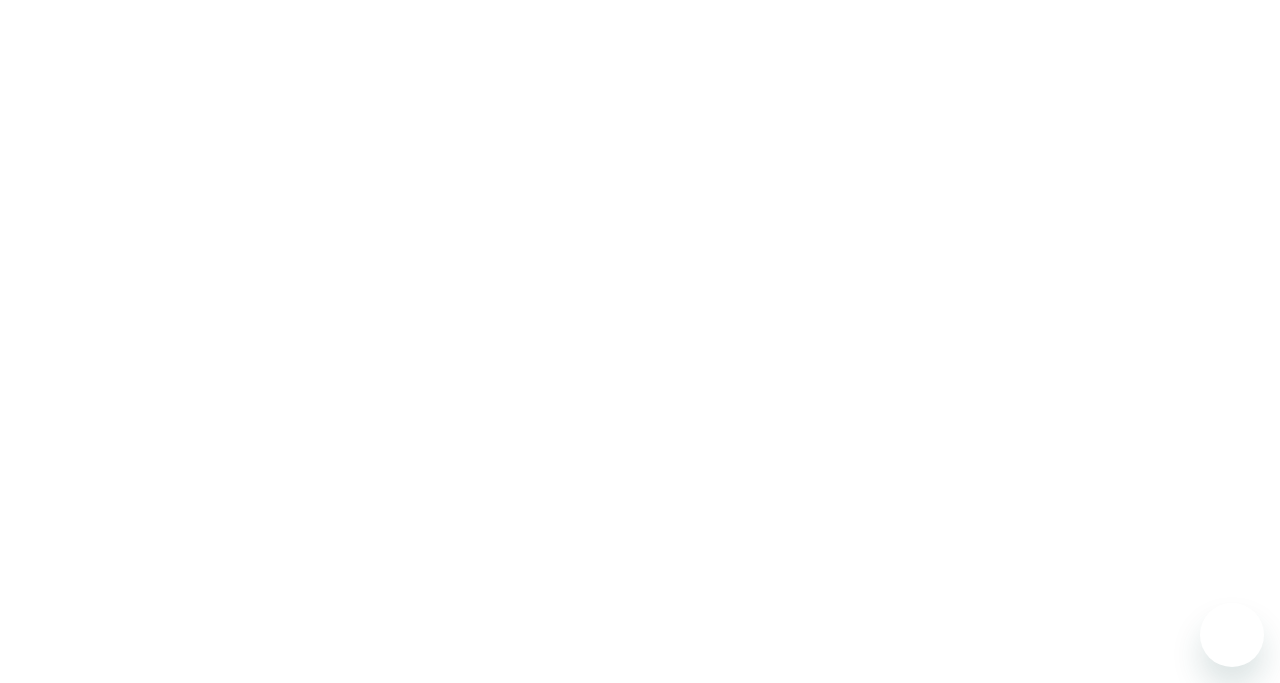 scroll, scrollTop: 0, scrollLeft: 0, axis: both 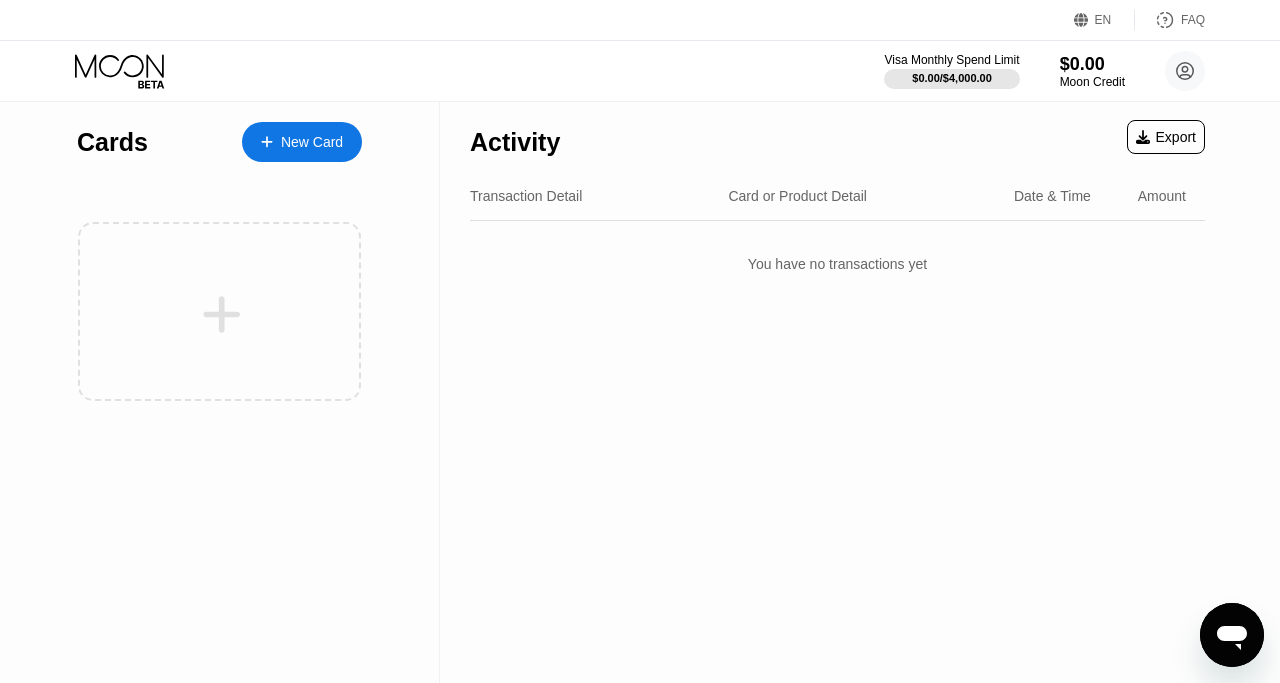 click on "New Card" at bounding box center [312, 142] 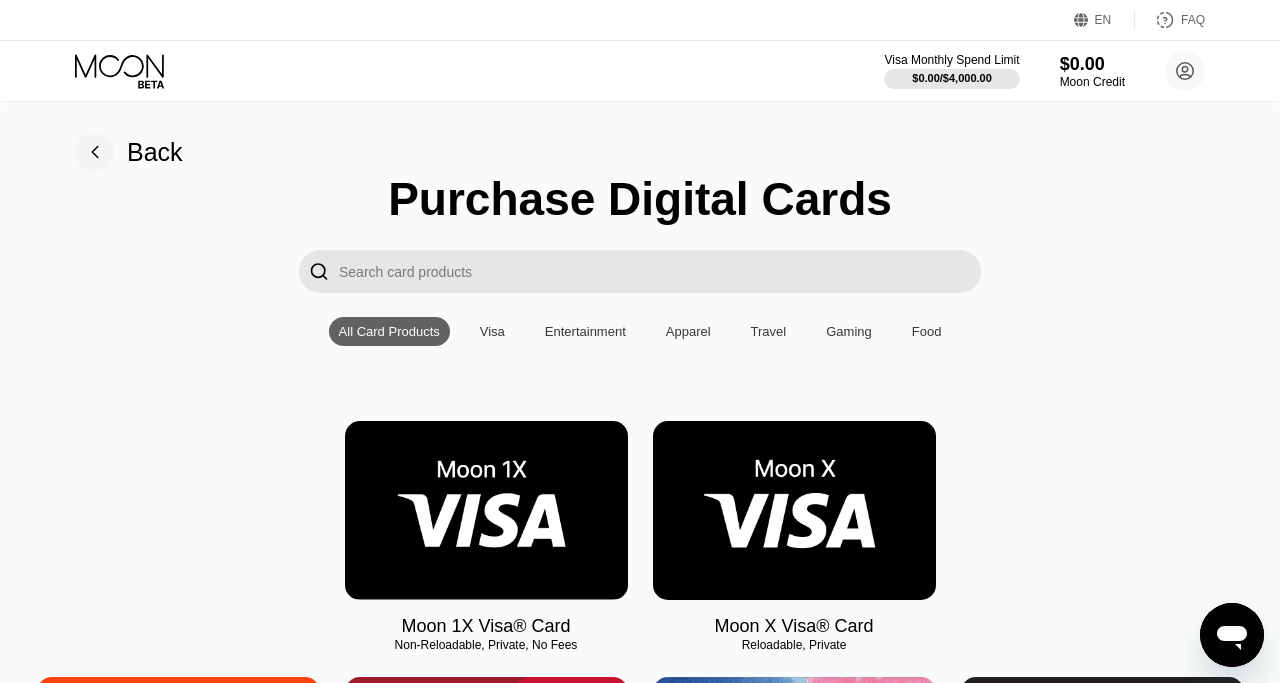 click on "Purchase Digital Cards  All Card Products Visa Entertainment Apparel Travel Gaming Food Moon 1X Visa® Card Non-Reloadable, Private, No Fees Moon X Visa® Card Reloadable, Private Nike Famous Footwear TJ Maxx Athleta MLB Shop Nintendo Guitar Center Nordstrom Ann Taylor GAP Google Play HULU Petco Uber Eats GameStop PlayStation®Store Carter's Xbox US Bass Pro Shops US Burlington SHOWTIME® Pottery Barn P.C. Richard and Son Aéropostale Sling TV Fanatics The Children's Place Paramount+ Kigso Games US Jiffy Lube® Sephora US Dick's Sporting Goods DSW Roblox Twitch L.L. Bean Lowe's NHL Shop Crate and Barrel Macy's TIDAL Nautica Big Lots Marshalls Amazon Harry's REI Guess Staples US Hotels.com US Bath & Body Works Dollar Shave Club DoorDash The Home Depot® H&M Homesense NBA Store AMC Theatres® Office Depot® StubHub Michaels Williams-Sonoma Airbnb EA Play  Zappos.com Groupon Saks Fifth Avenue Kohl’s US Adidas Wayfair US Old Navy Tommy Bahama HomeGoods PetSmart eBay Applebee’s® Chevron and Texaco Walmart" at bounding box center [640, 3497] 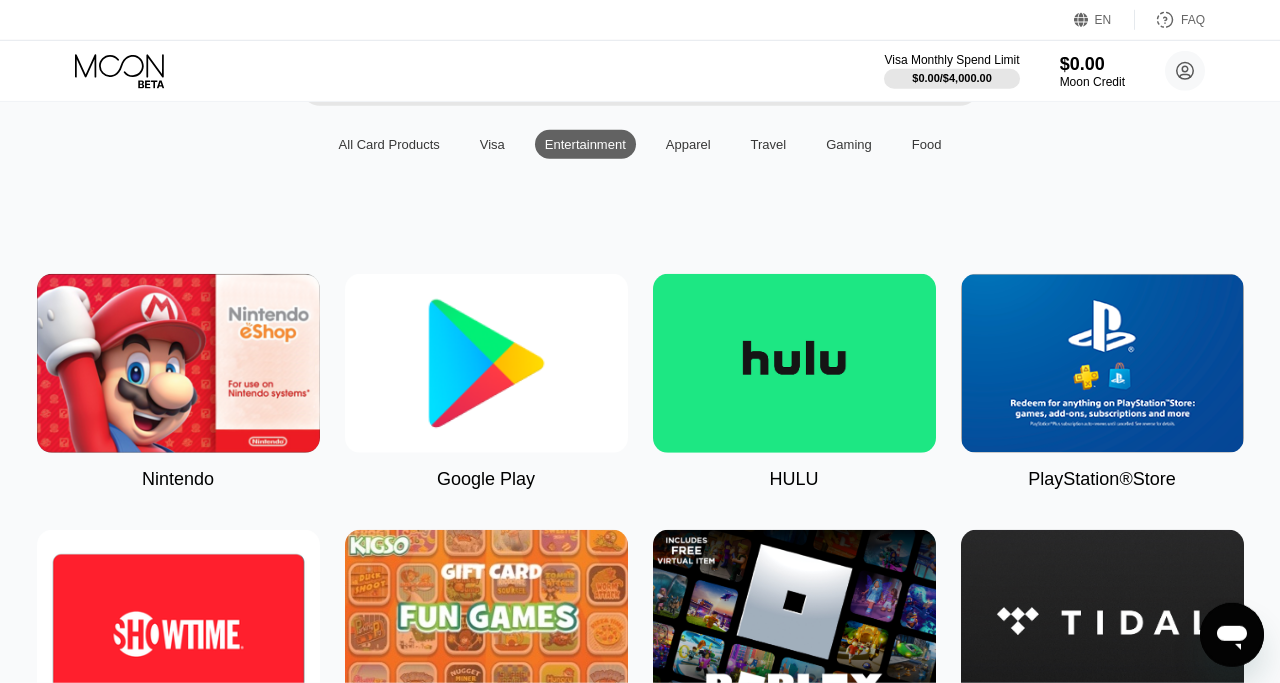 scroll, scrollTop: 132, scrollLeft: 0, axis: vertical 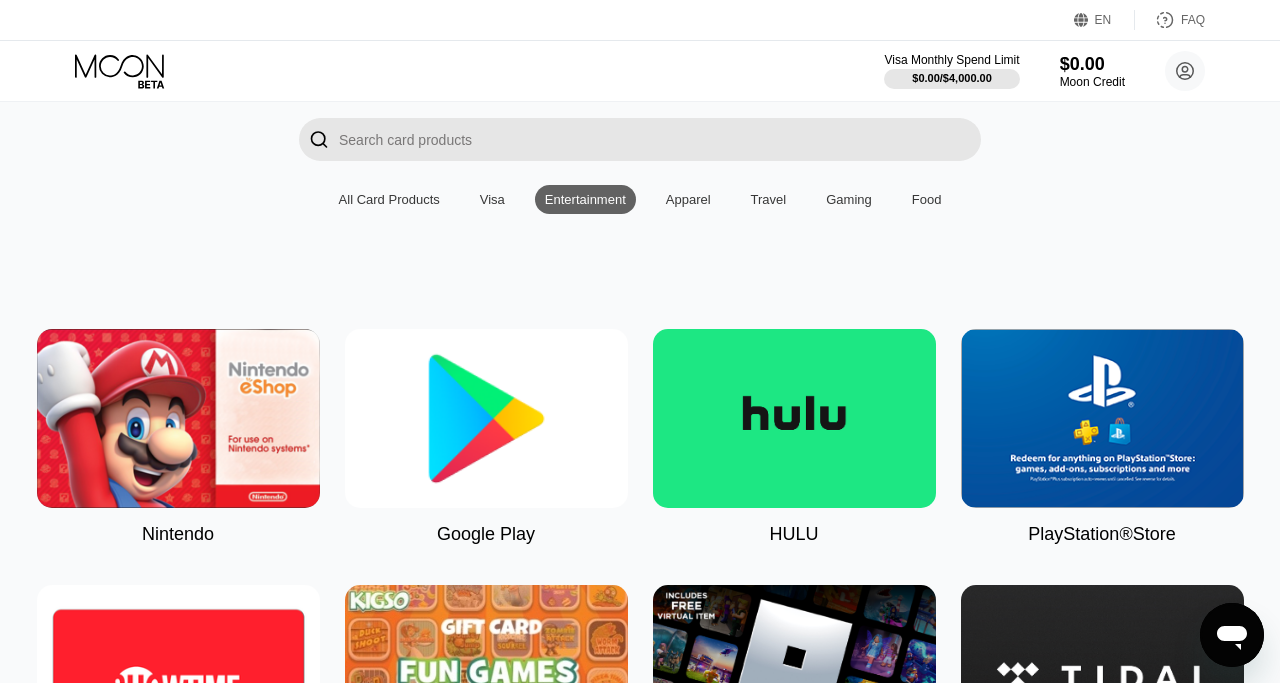 click on "Visa" at bounding box center (492, 199) 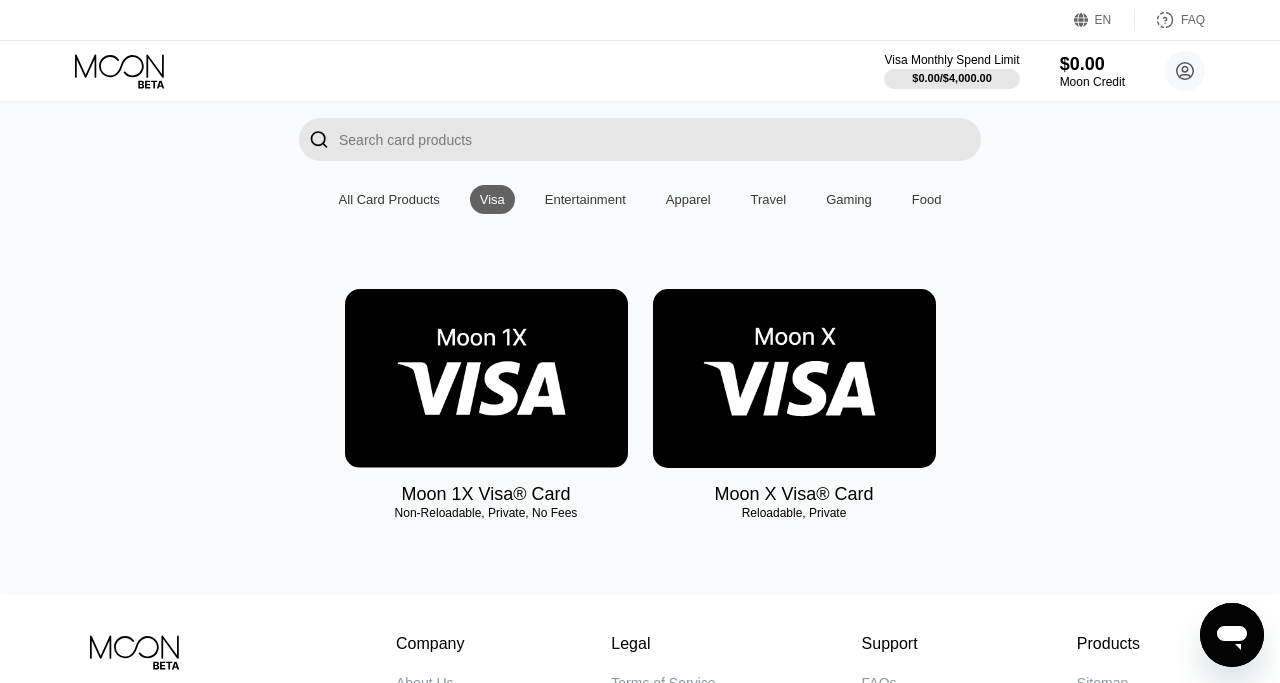 click on "All Card Products" at bounding box center (389, 199) 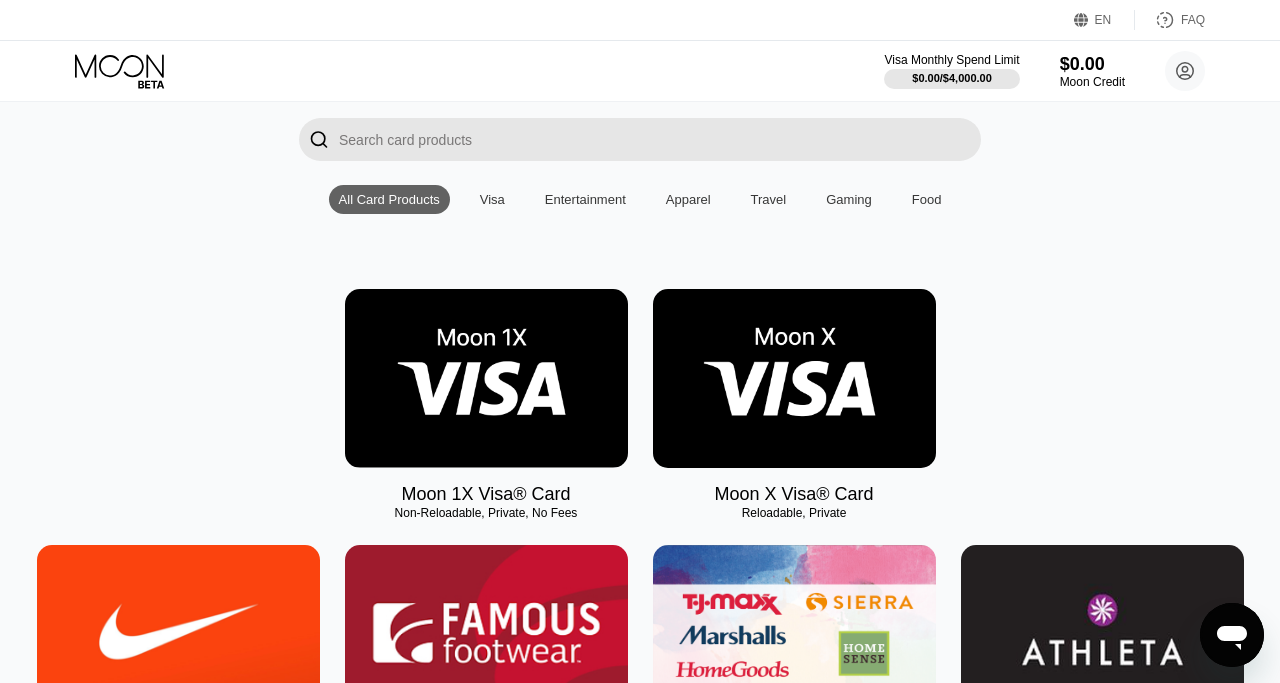 scroll, scrollTop: 0, scrollLeft: 0, axis: both 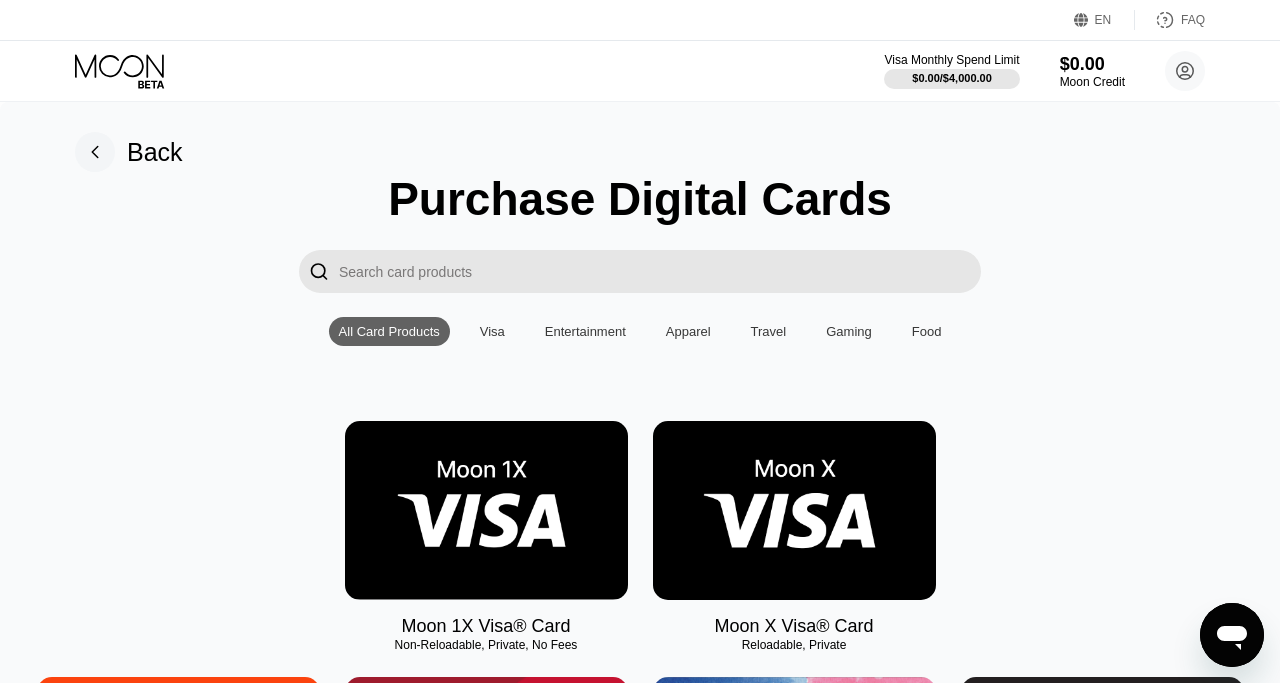 click on "Purchase Digital Cards  All Card Products Visa Entertainment Apparel Travel Gaming Food Moon 1X Visa® Card Non-Reloadable, Private, No Fees Moon X Visa® Card Reloadable, Private Nike Famous Footwear TJ Maxx Athleta MLB Shop Nintendo Guitar Center Nordstrom Ann Taylor GAP Google Play HULU Petco Uber Eats GameStop PlayStation®Store Carter's Xbox US Bass Pro Shops US Burlington SHOWTIME® Pottery Barn P.C. Richard and Son Aéropostale Sling TV Fanatics The Children's Place Paramount+ Kigso Games US Jiffy Lube® Sephora US Dick's Sporting Goods DSW Roblox Twitch L.L. Bean Lowe's NHL Shop Crate and Barrel Macy's TIDAL Nautica Big Lots Marshalls Amazon Harry's REI Guess Staples US Hotels.com US Bath & Body Works Dollar Shave Club DoorDash The Home Depot® H&M Homesense NBA Store AMC Theatres® Office Depot® StubHub Michaels Williams-Sonoma Airbnb EA Play  Zappos.com Groupon Saks Fifth Avenue Kohl’s US Adidas Wayfair US Old Navy Tommy Bahama HomeGoods PetSmart eBay Applebee’s® Chevron and Texaco Walmart" at bounding box center [640, 3497] 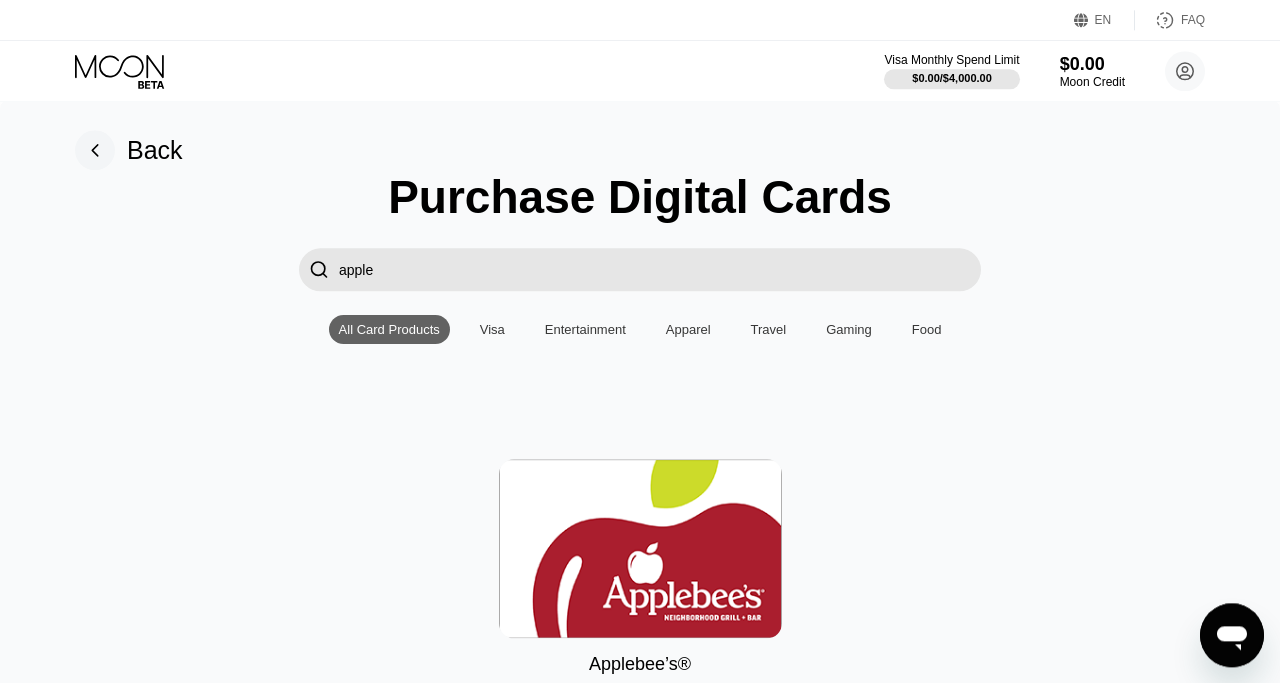 scroll, scrollTop: 0, scrollLeft: 0, axis: both 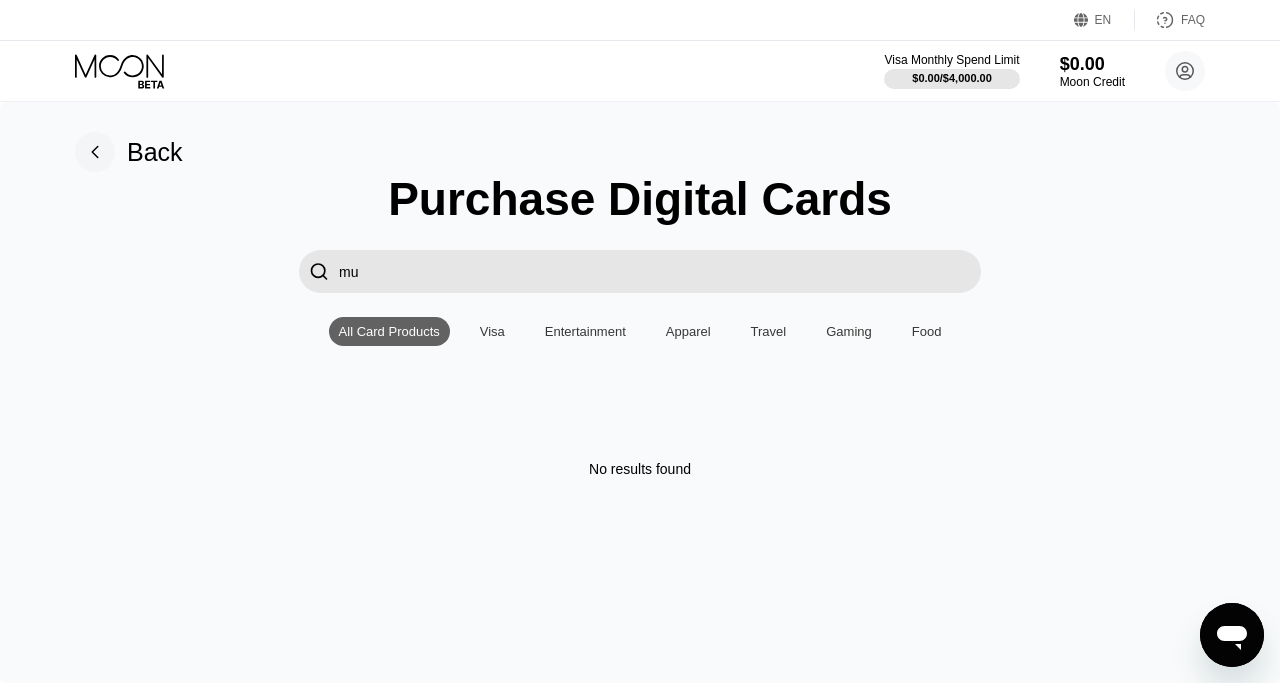 type on "m" 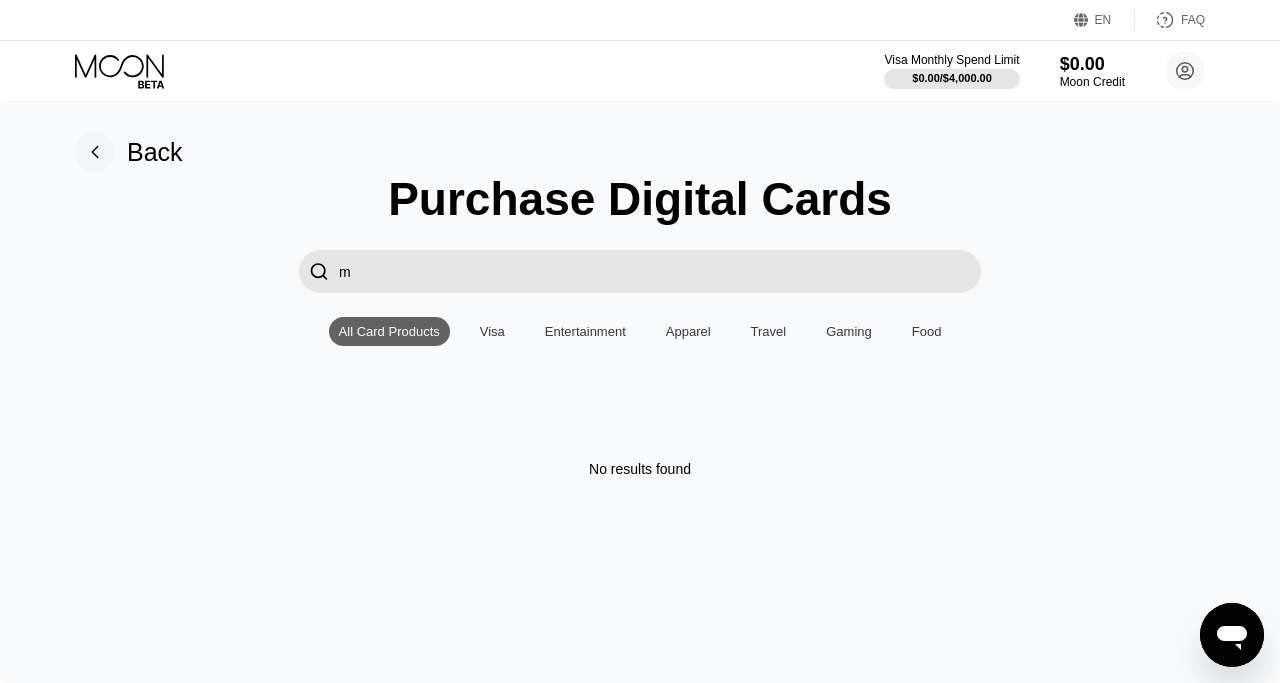 type 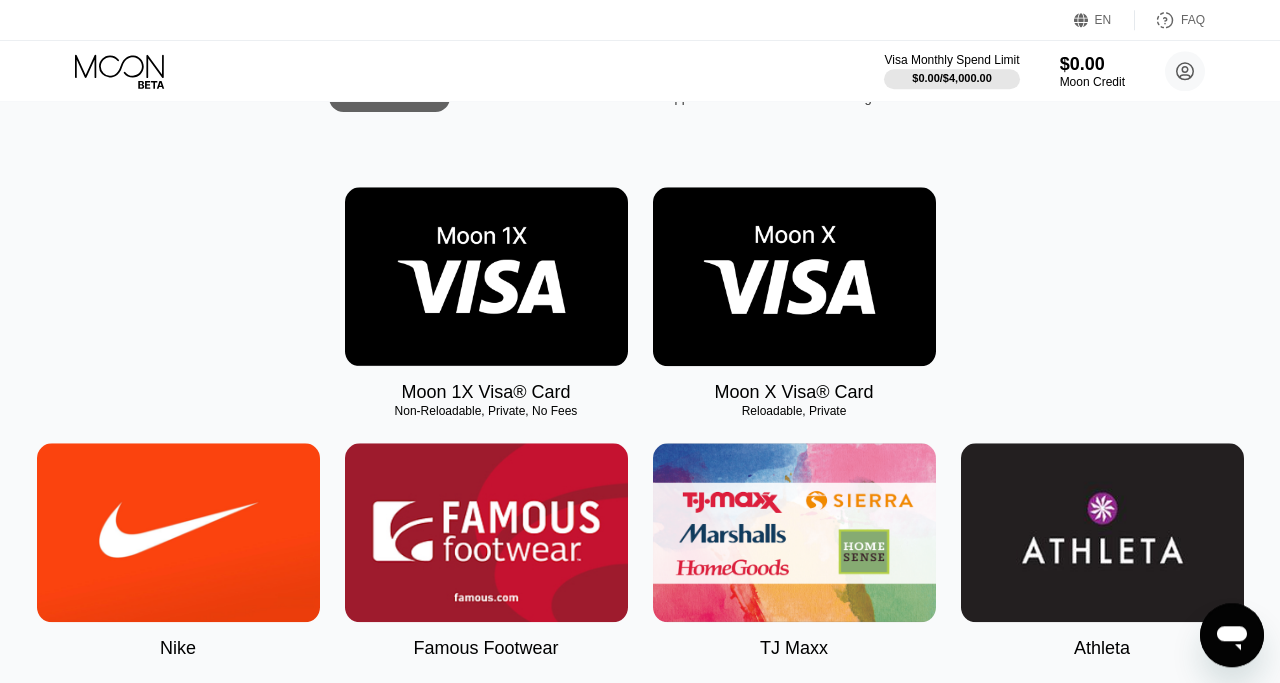 scroll, scrollTop: 0, scrollLeft: 0, axis: both 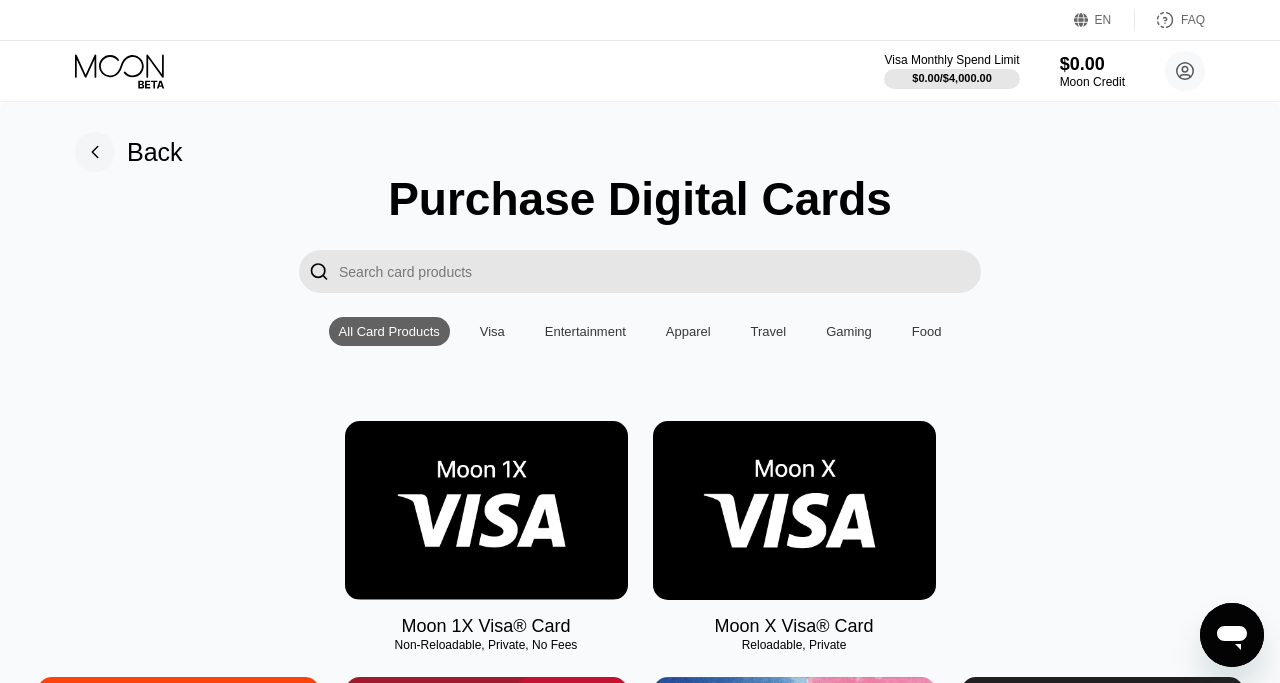 click on "Entertainment" at bounding box center [585, 331] 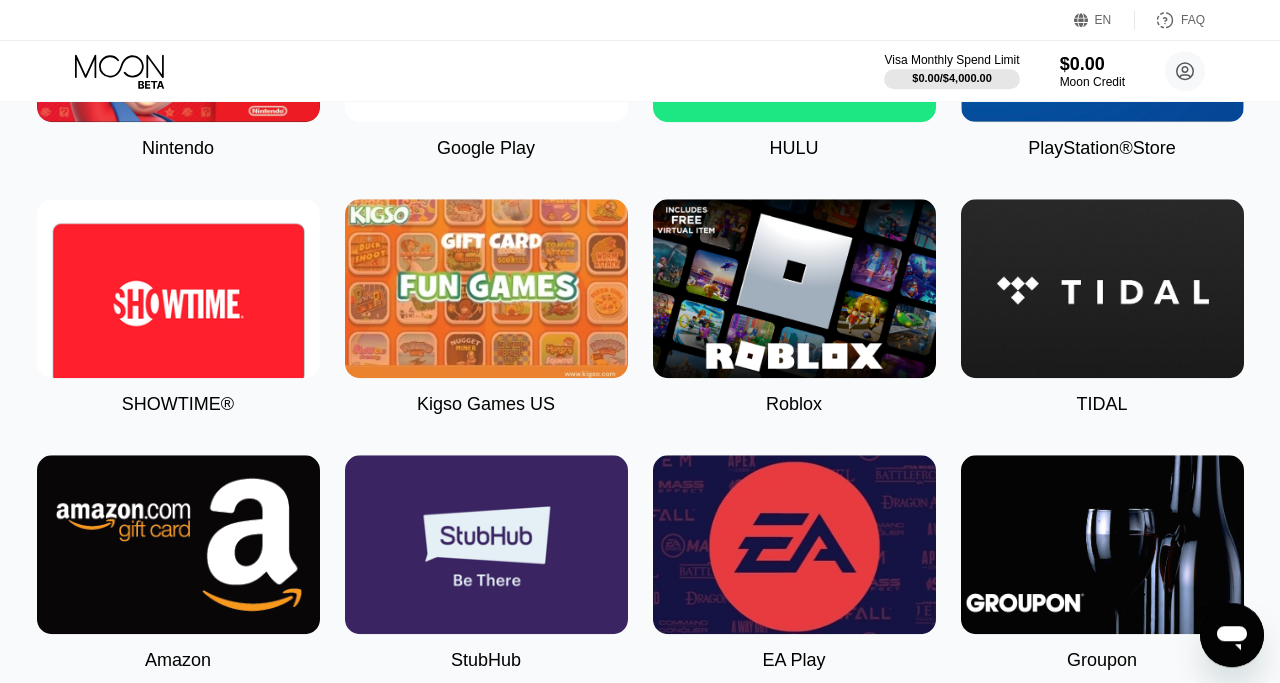 scroll, scrollTop: 528, scrollLeft: 0, axis: vertical 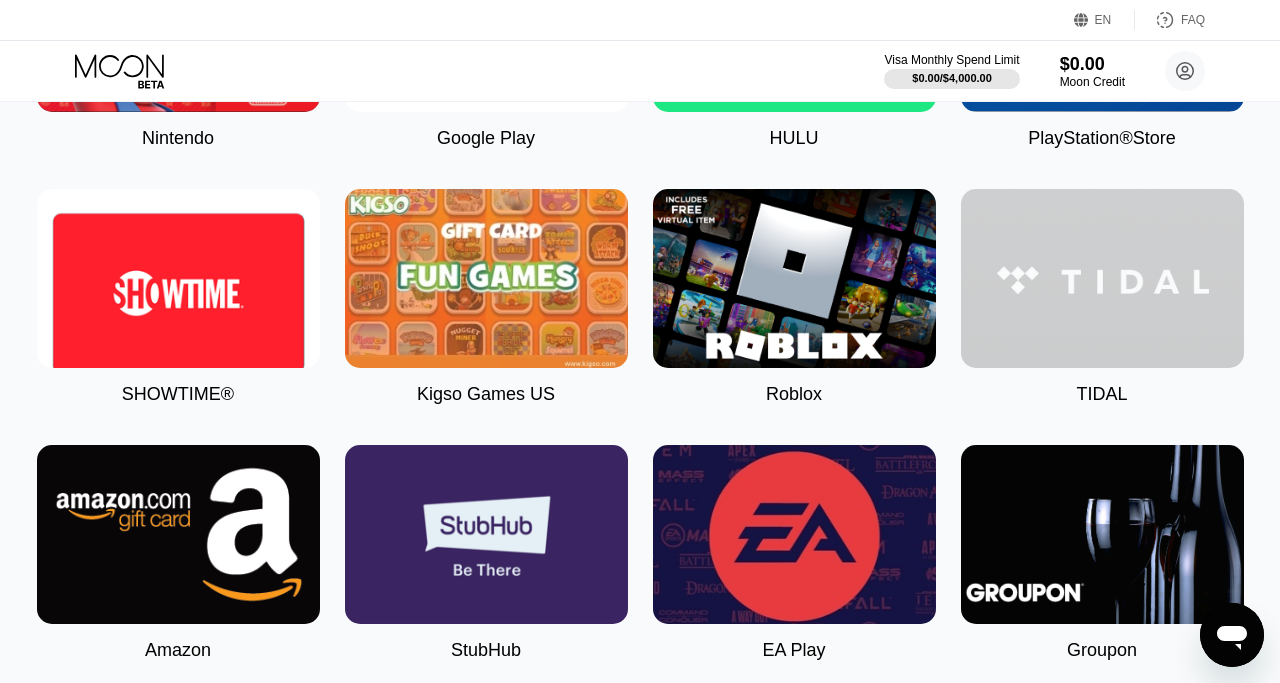 drag, startPoint x: 1027, startPoint y: 301, endPoint x: 864, endPoint y: 296, distance: 163.07668 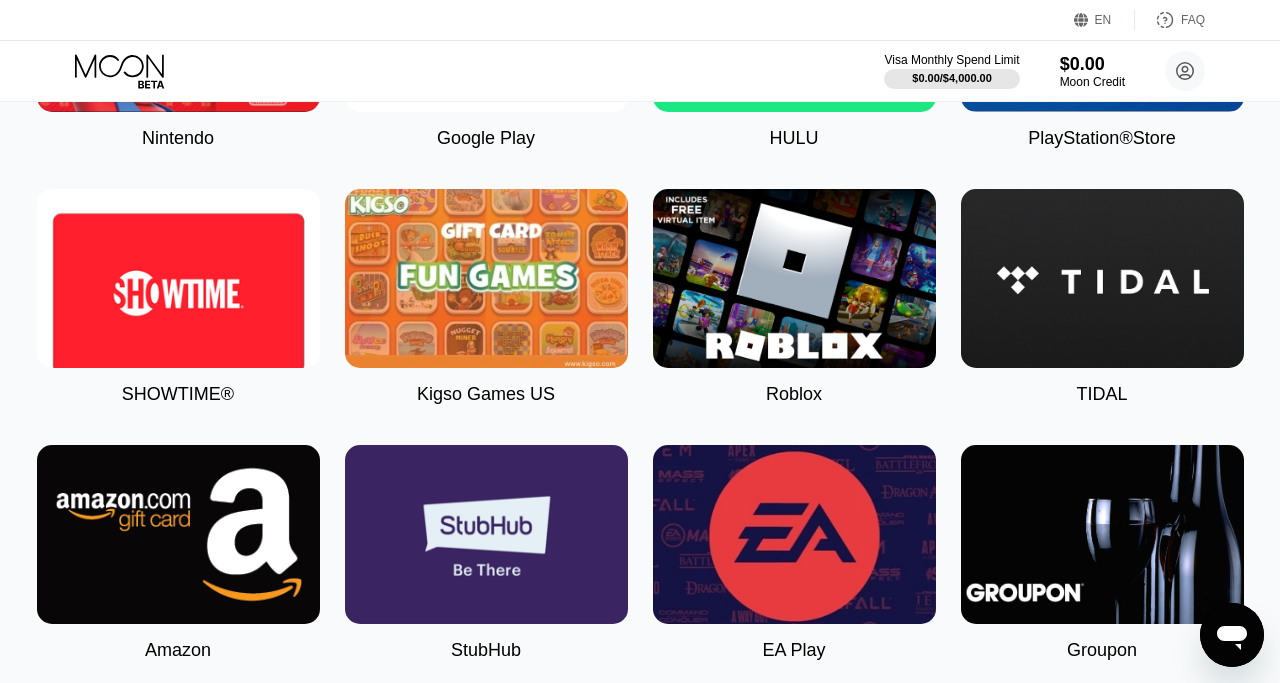 click at bounding box center [1102, 278] 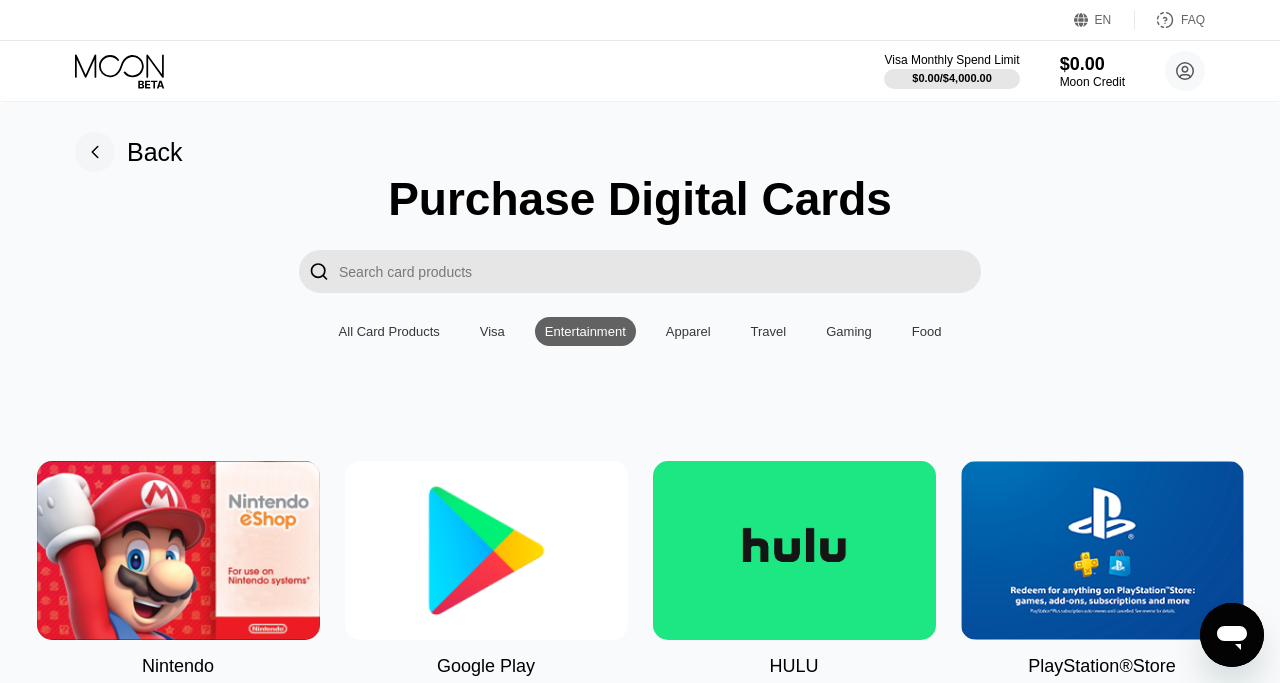 type on "0.00017100" 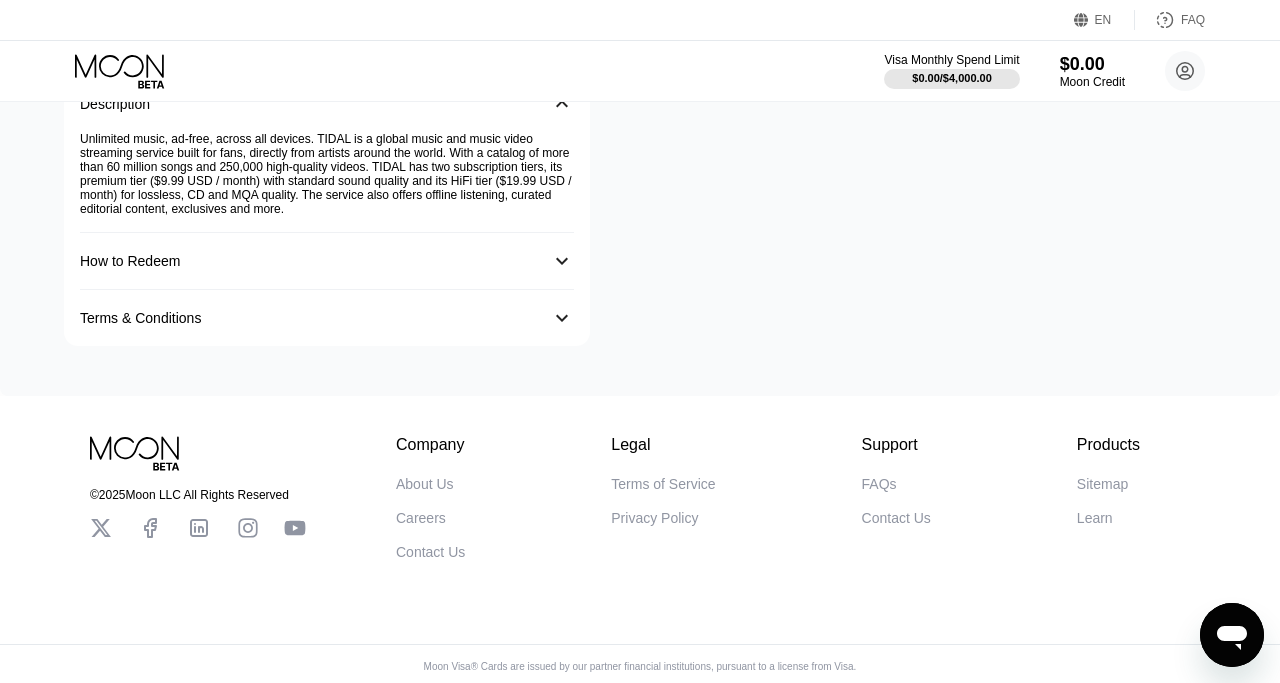 scroll, scrollTop: 0, scrollLeft: 0, axis: both 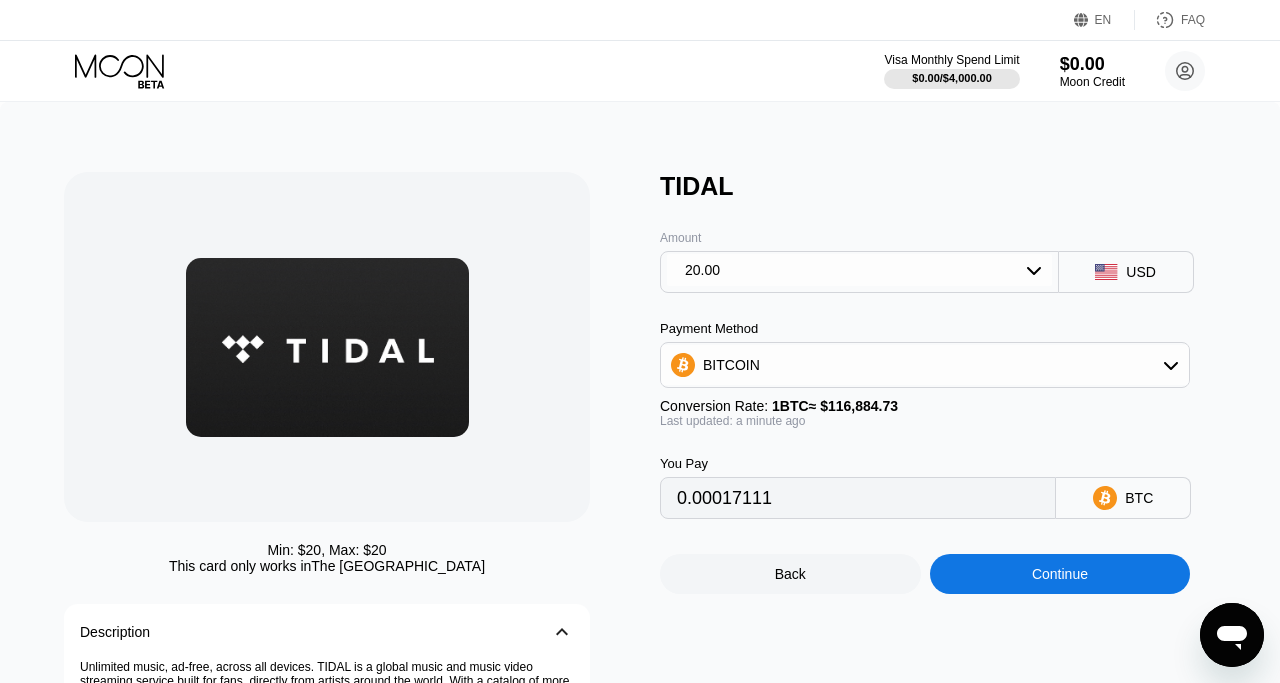 click on "FAQ" at bounding box center (1170, 20) 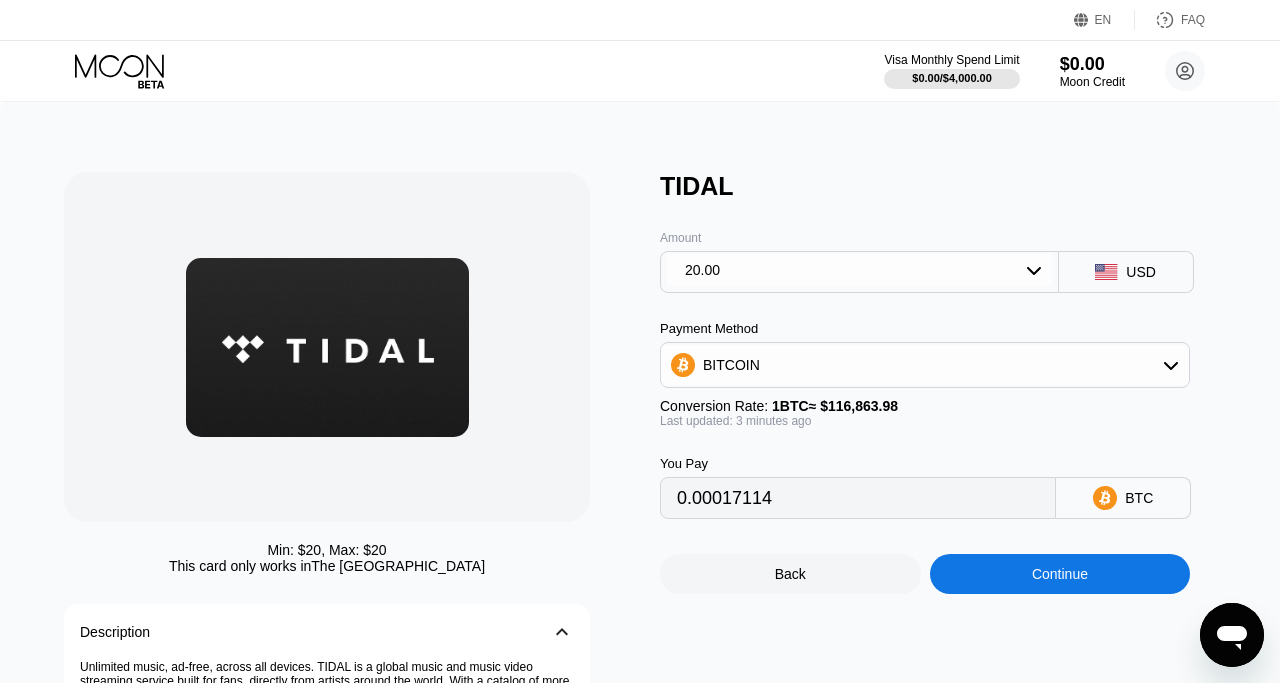 type on "0.00017135" 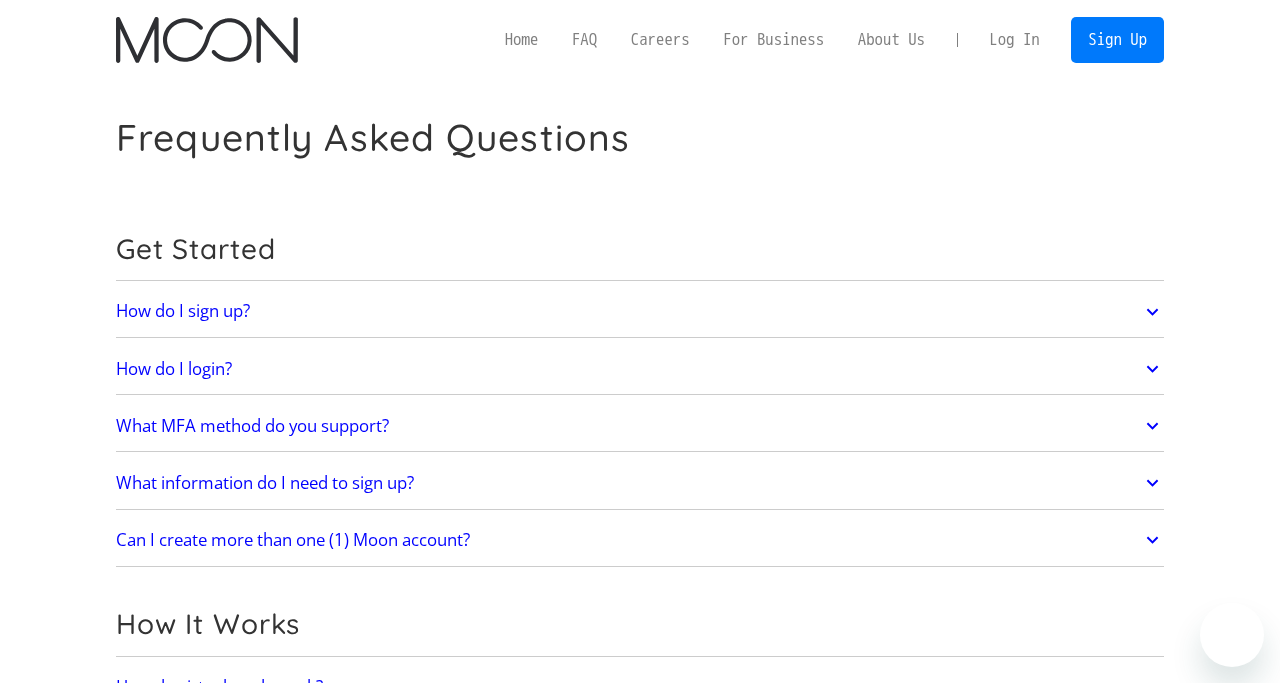 scroll, scrollTop: 59, scrollLeft: 0, axis: vertical 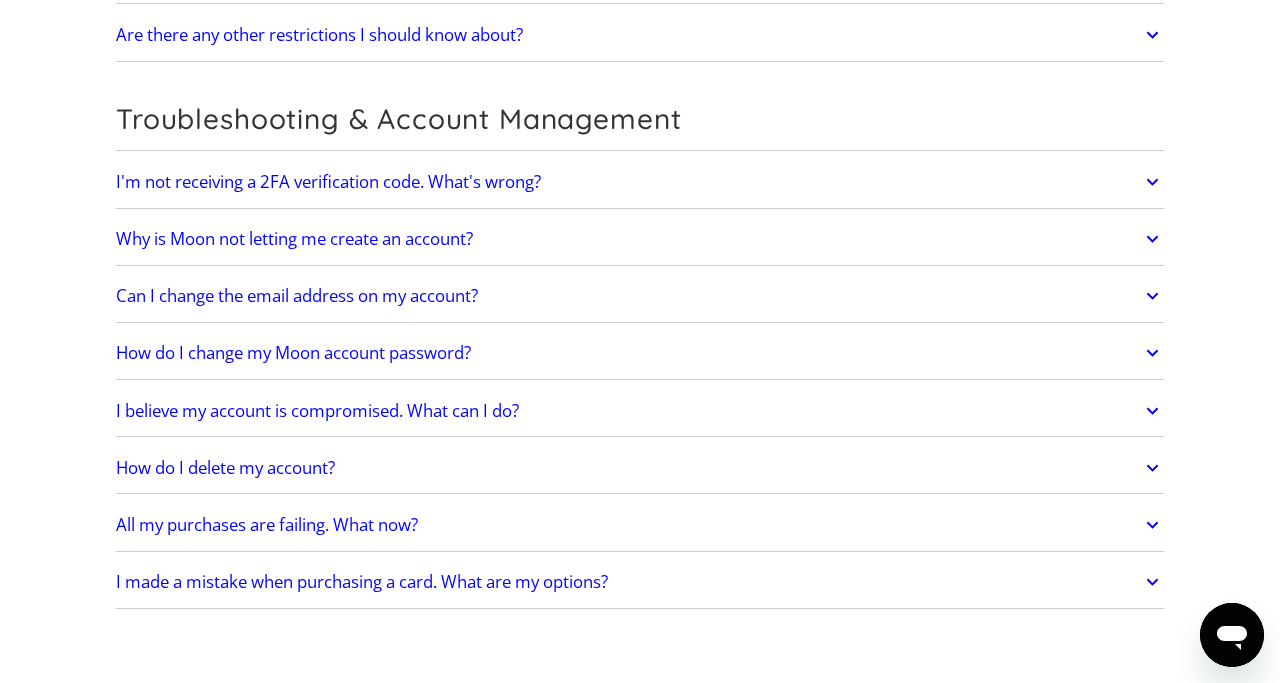 click on "Can I change the email address on my account?" at bounding box center (640, 296) 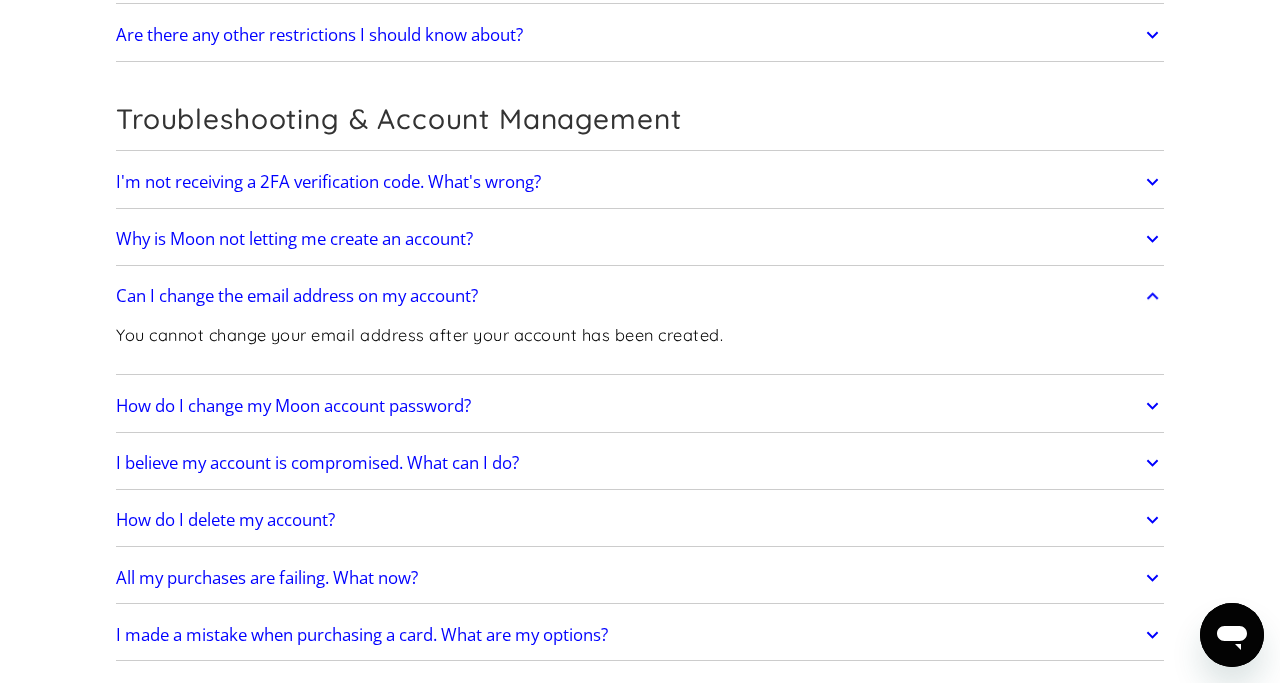 click on "Can I change the email address on my account?" at bounding box center (640, 296) 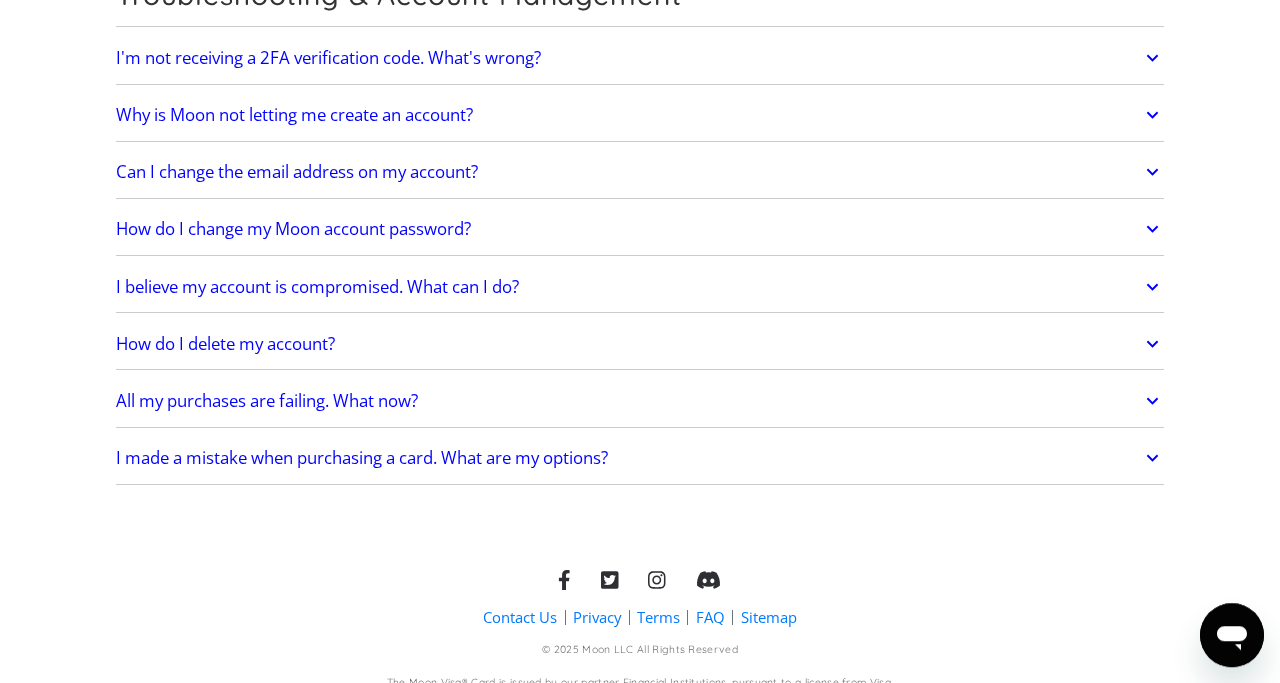 scroll, scrollTop: 4389, scrollLeft: 0, axis: vertical 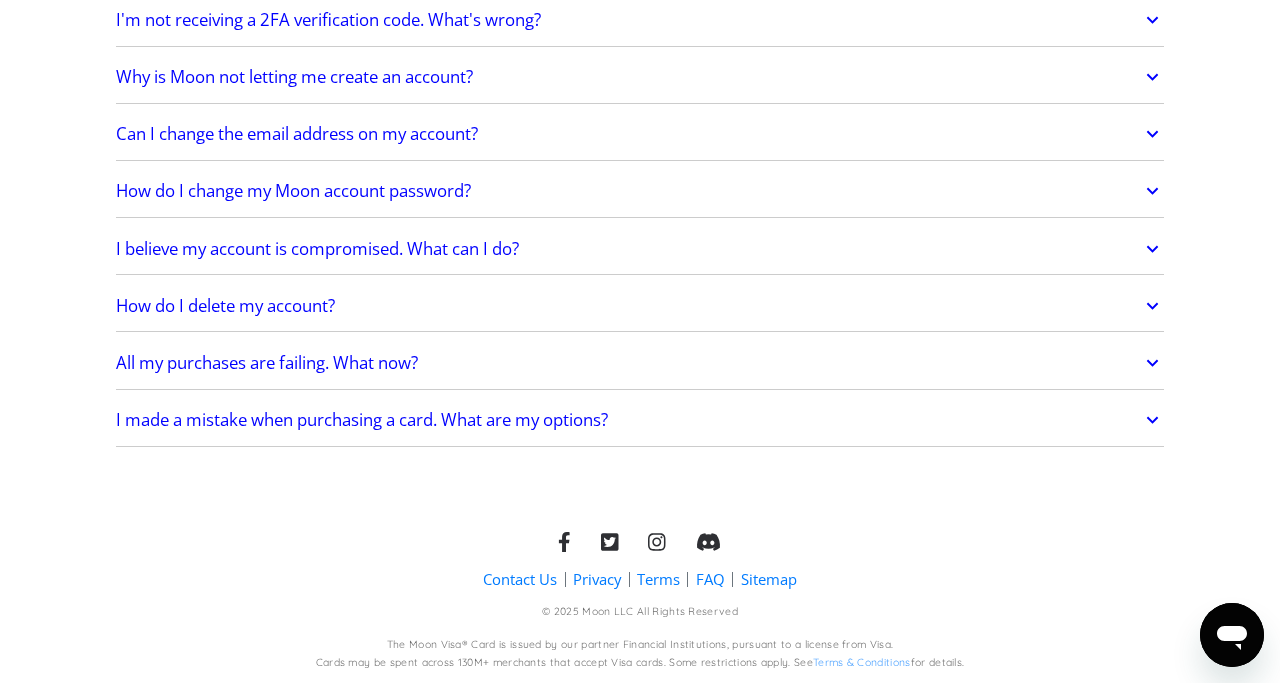 click on "How do I change my Moon account password?" at bounding box center [640, 191] 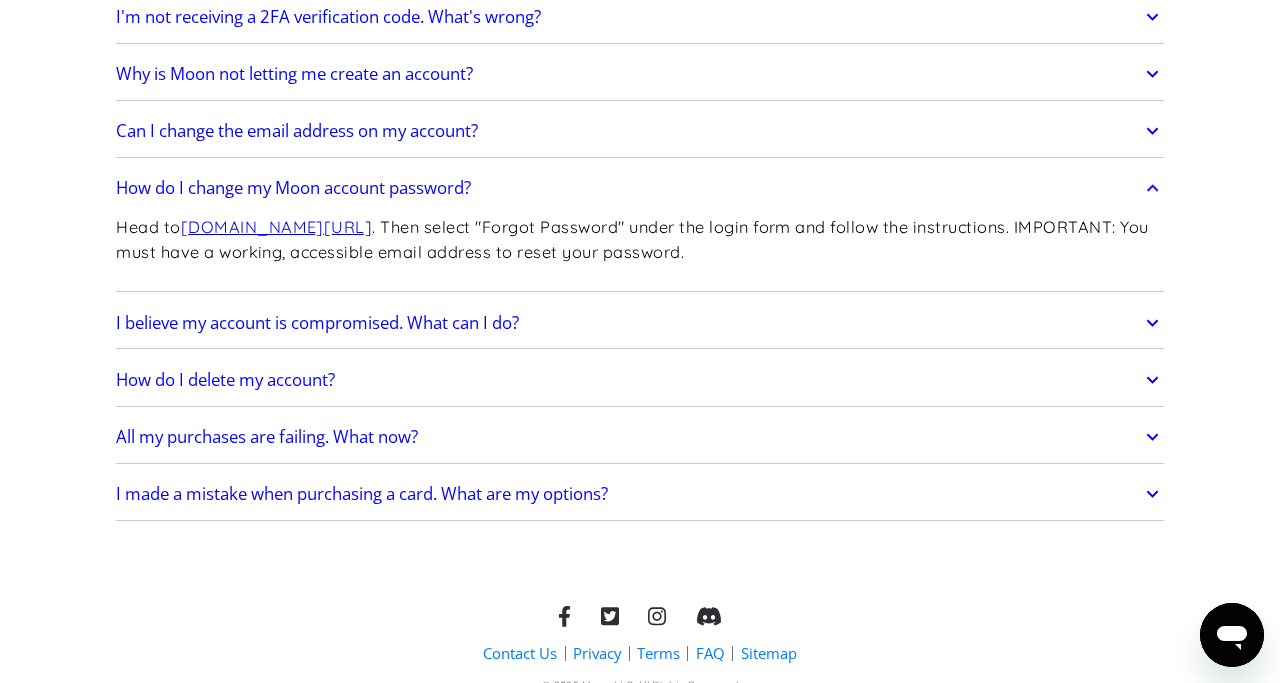 click on "How do I change my Moon account password?" at bounding box center (640, 188) 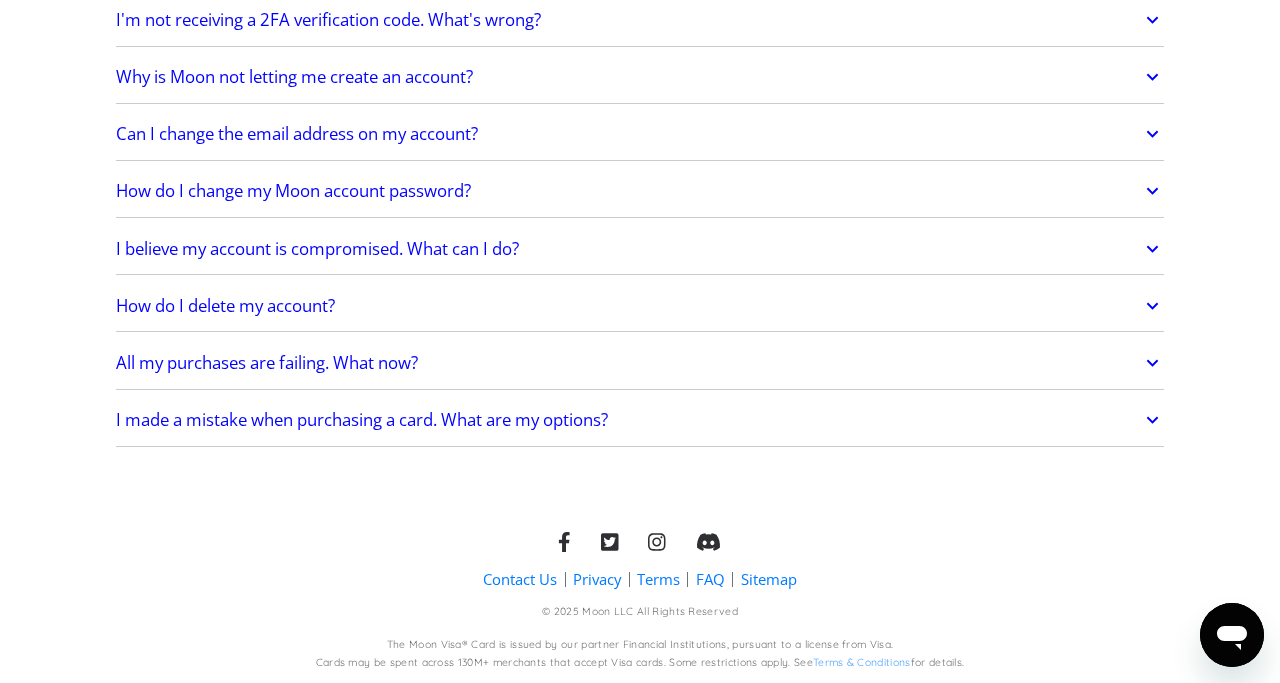 click on "How do I delete my account?" at bounding box center [640, 306] 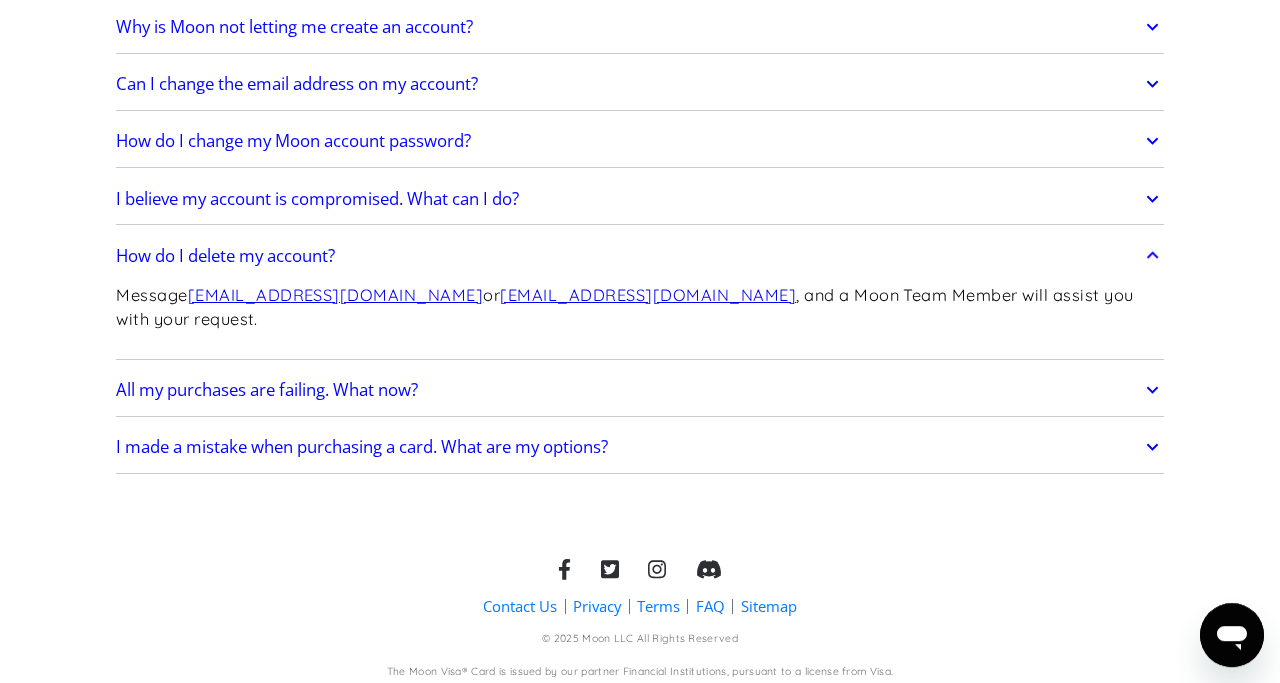 scroll, scrollTop: 4441, scrollLeft: 0, axis: vertical 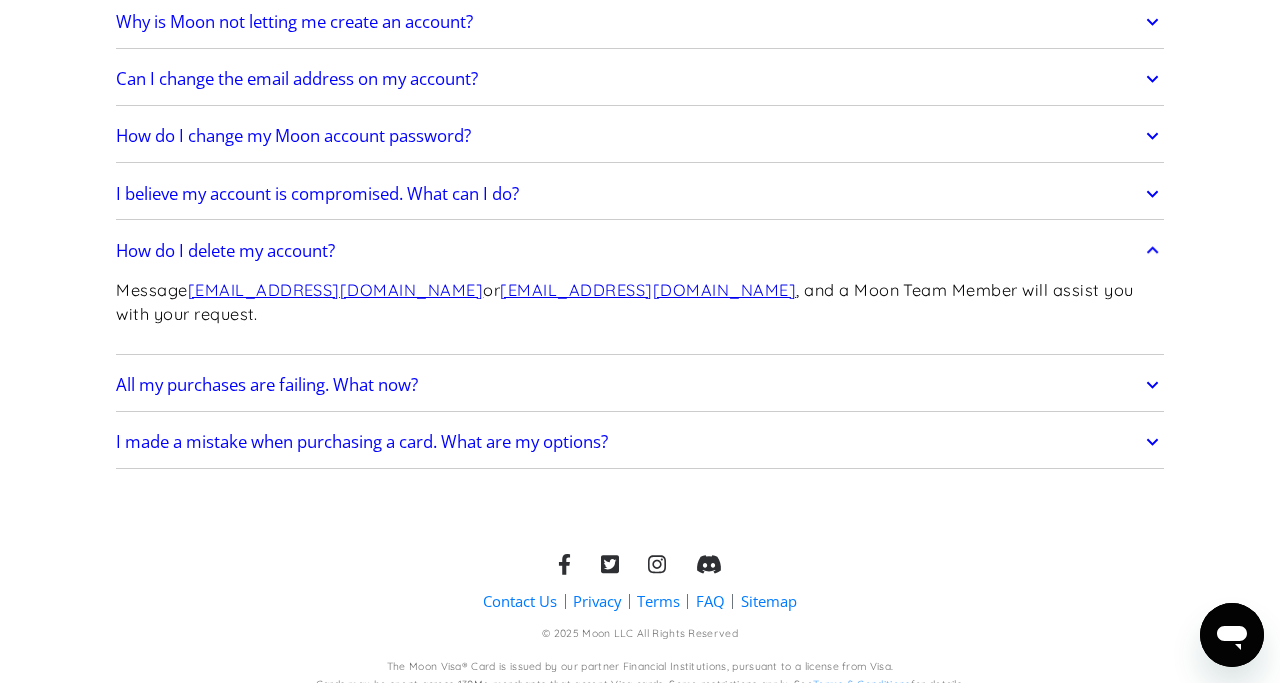 click on "[EMAIL_ADDRESS][DOMAIN_NAME]" at bounding box center (648, 290) 